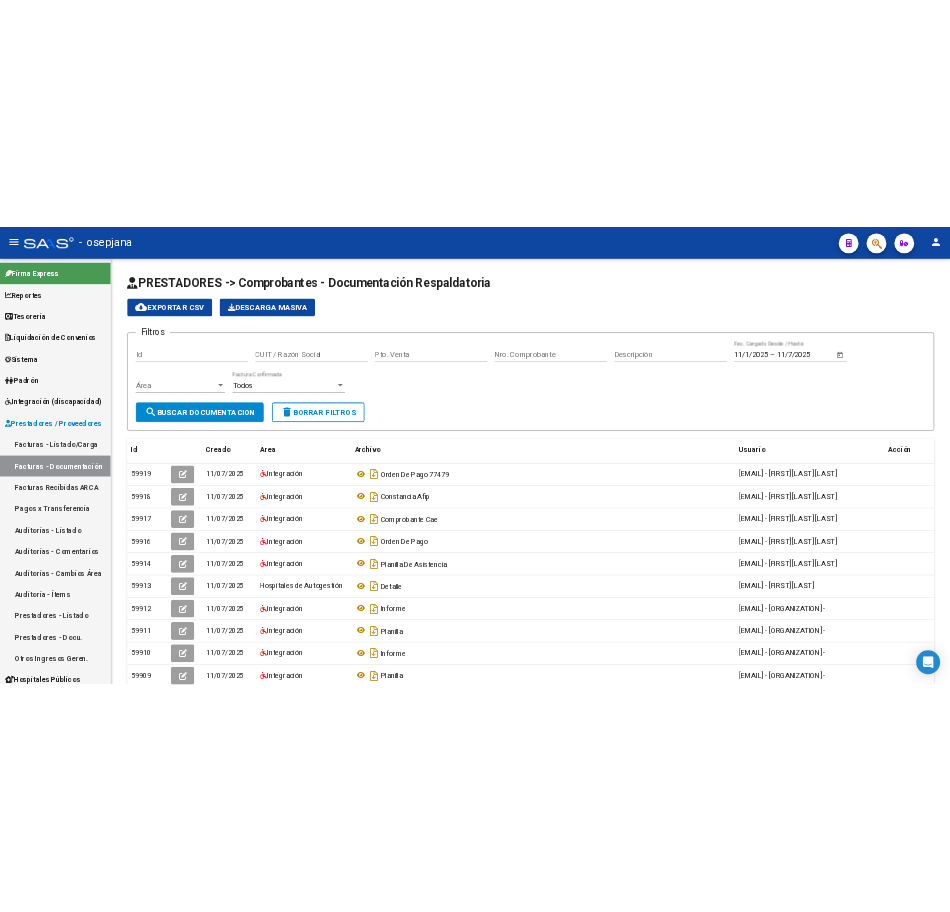 scroll, scrollTop: 0, scrollLeft: 0, axis: both 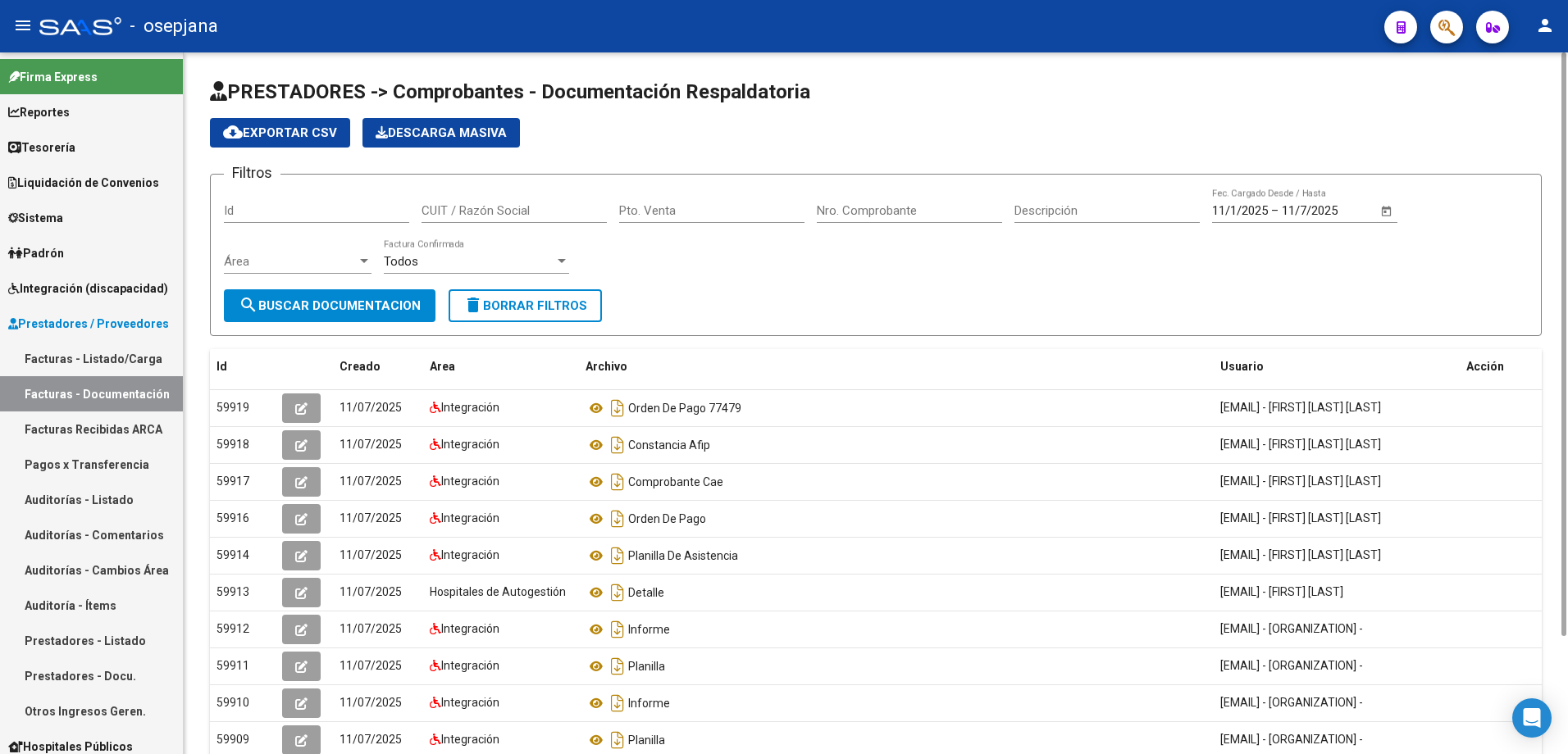 click on "delete  Borrar Filtros" 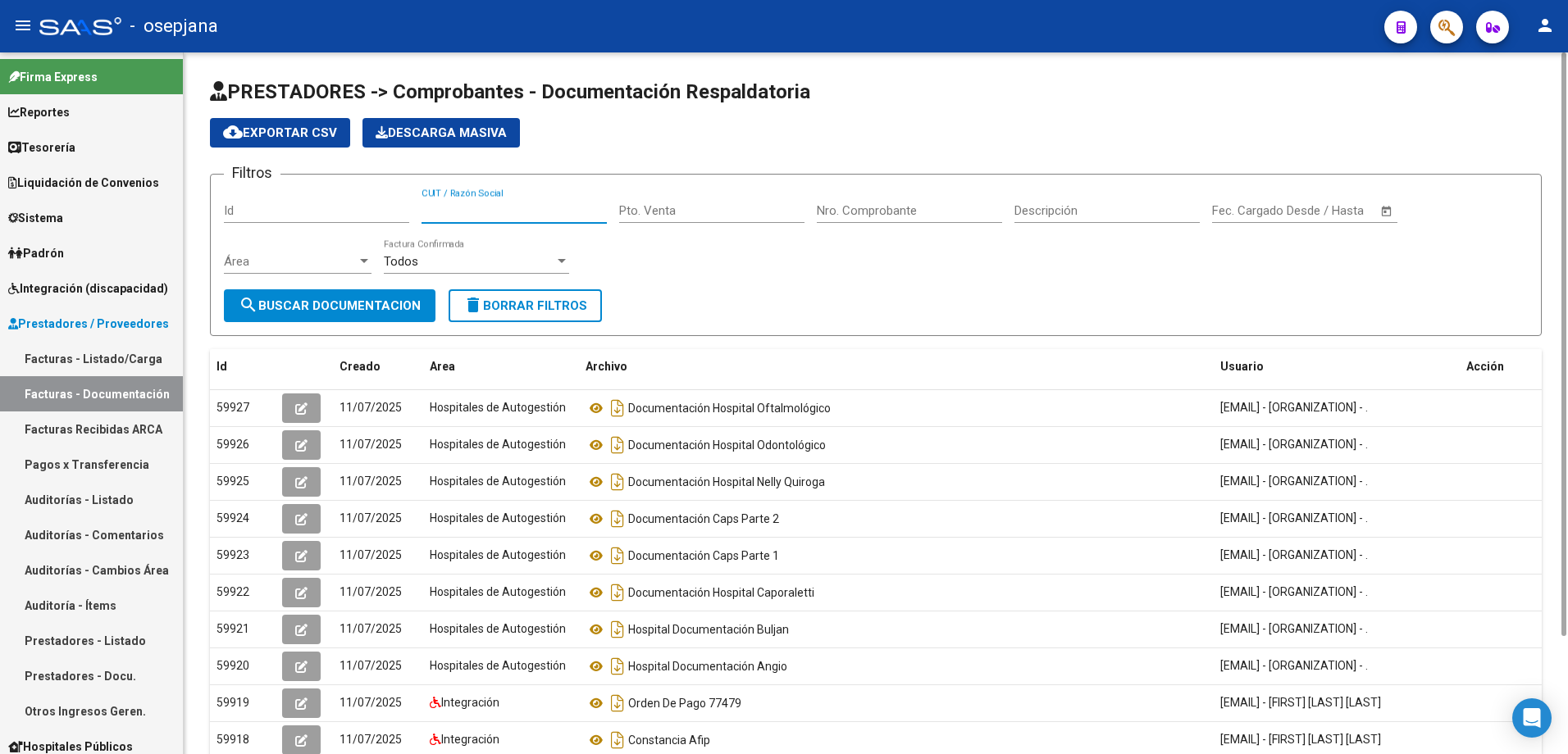 paste on "20055924652" 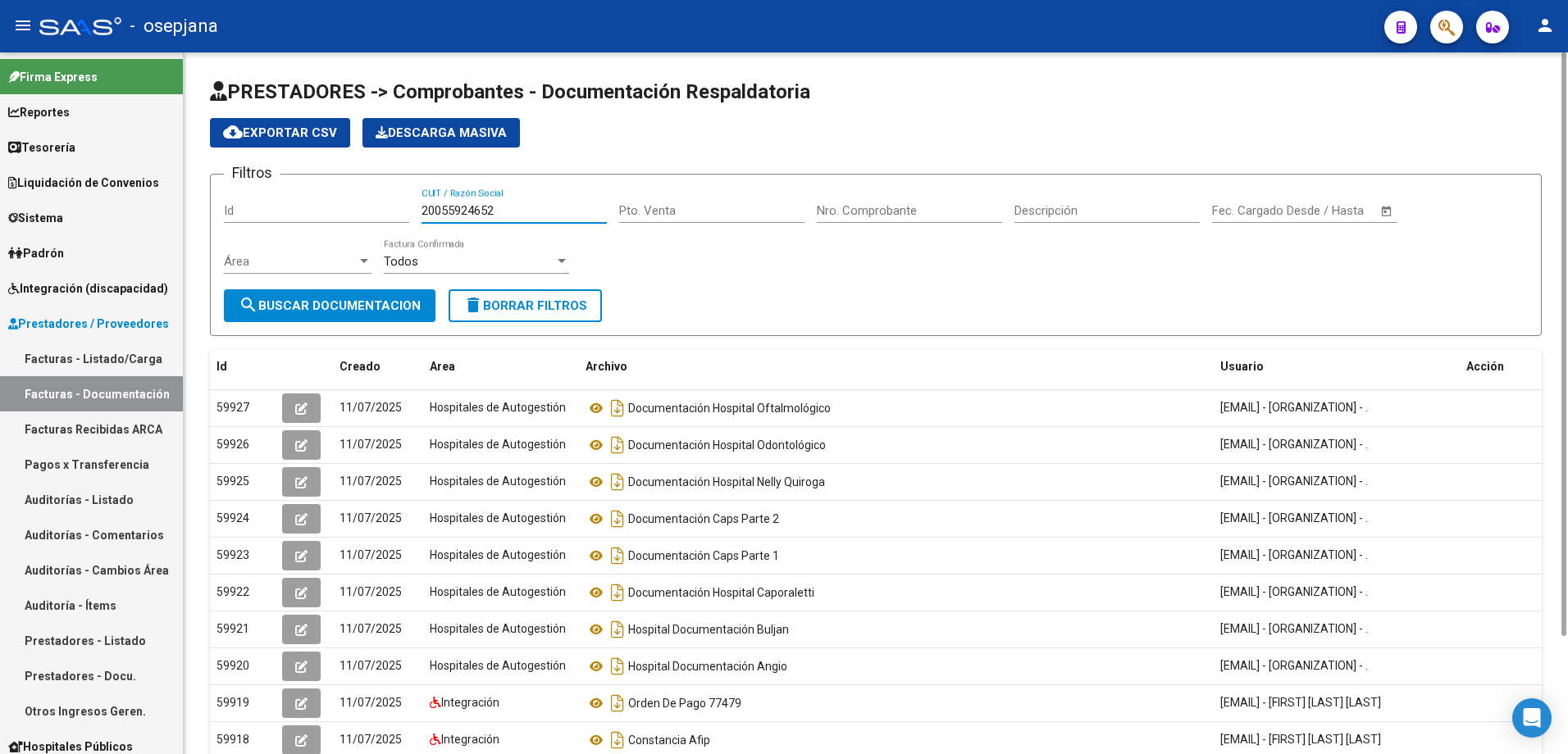 type on "20055924652" 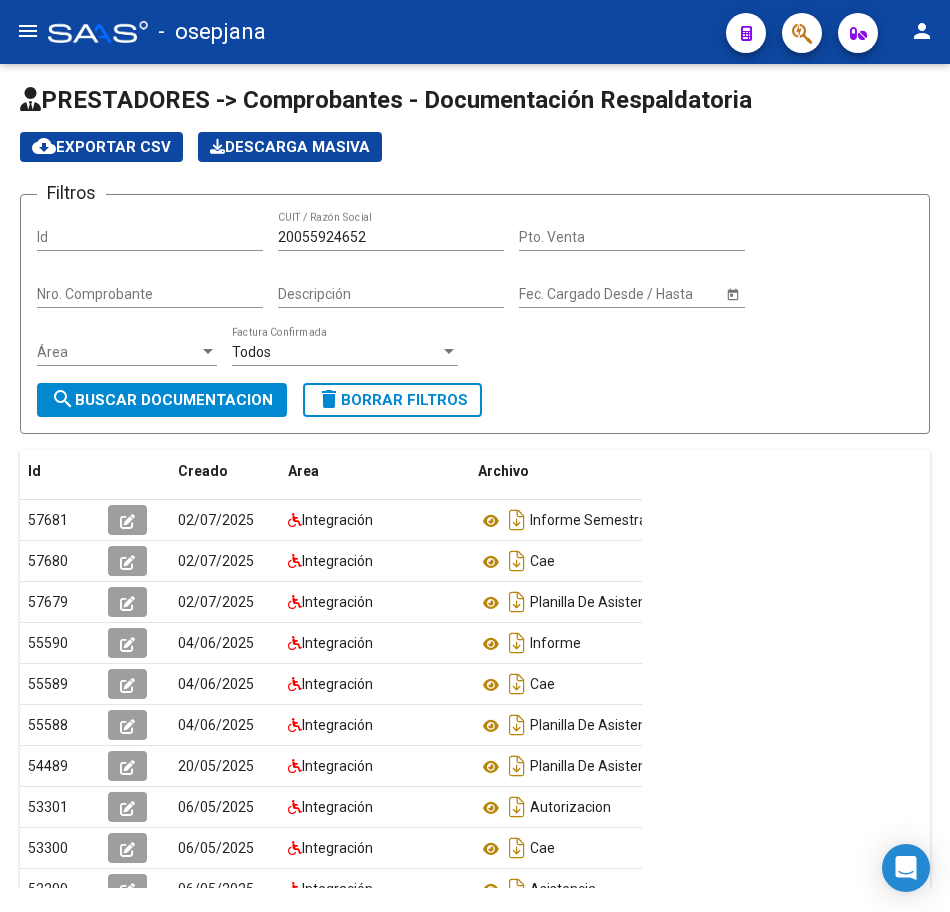click on "Id Creado Area Archivo Usuario Acción [NUMBER]
[DD]/[MM]/[YYYY] Integración Informe Semestral [EMAIL] - SUCESION DE [FIRST] [LAST] - [NUMBER]
[DD]/[MM]/[YYYY] Integración Cae [EMAIL] - SUCESION DE [FIRST] [LAST] - [NUMBER]
[DD]/[MM]/[YYYY] Integración Planilla De Asistencia [EMAIL] - SUCESION DE [FIRST] [LAST] - [NUMBER]
[DD]/[MM]/[YYYY] Integración Informe [EMAIL] - SUCESION DE [FIRST] [LAST] - [NUMBER]
[DD]/[MM]/[YYYY] Integración Cae [EMAIL] - SUCESION DE [FIRST] [LAST] - [NUMBER]
[DD]/[MM]/[YYYY] Integración Planilla De Asistencia [EMAIL] - SUCESION DE [FIRST] [LAST] - [NUMBER]
[DD]/[MM]/[YYYY] Integración Planilla De Asistencia [MONTH] [EMAIL] - SUCESION DE [FIRST] [LAST] - [NUMBER]
[DD]/[MM]/[YYYY] Integración Autorizacion [EMAIL] - SUCESION DE [FIRST] [LAST] -" 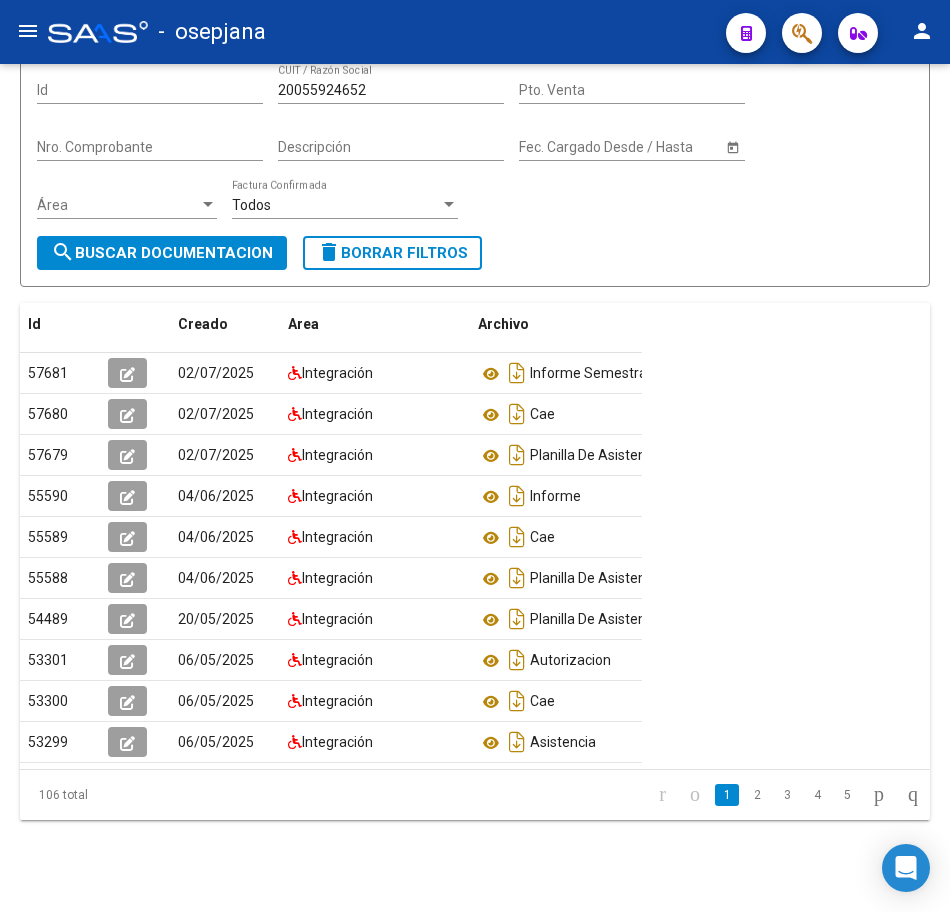 scroll, scrollTop: 253, scrollLeft: 0, axis: vertical 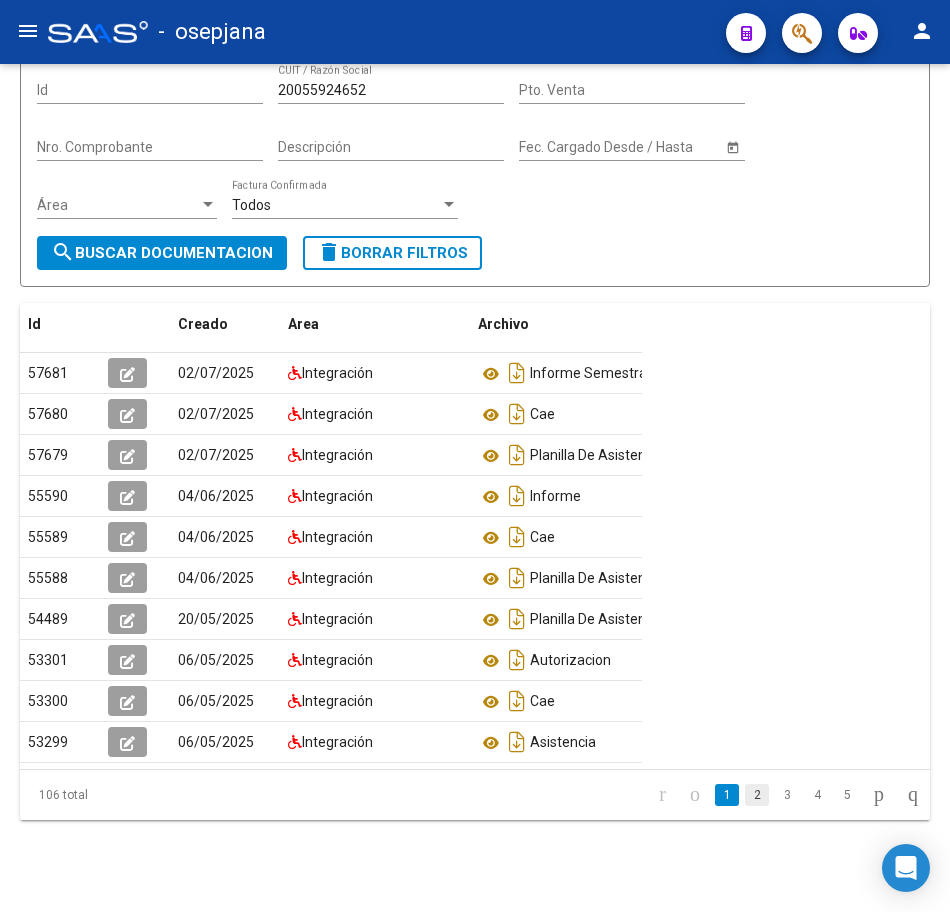 click on "2" 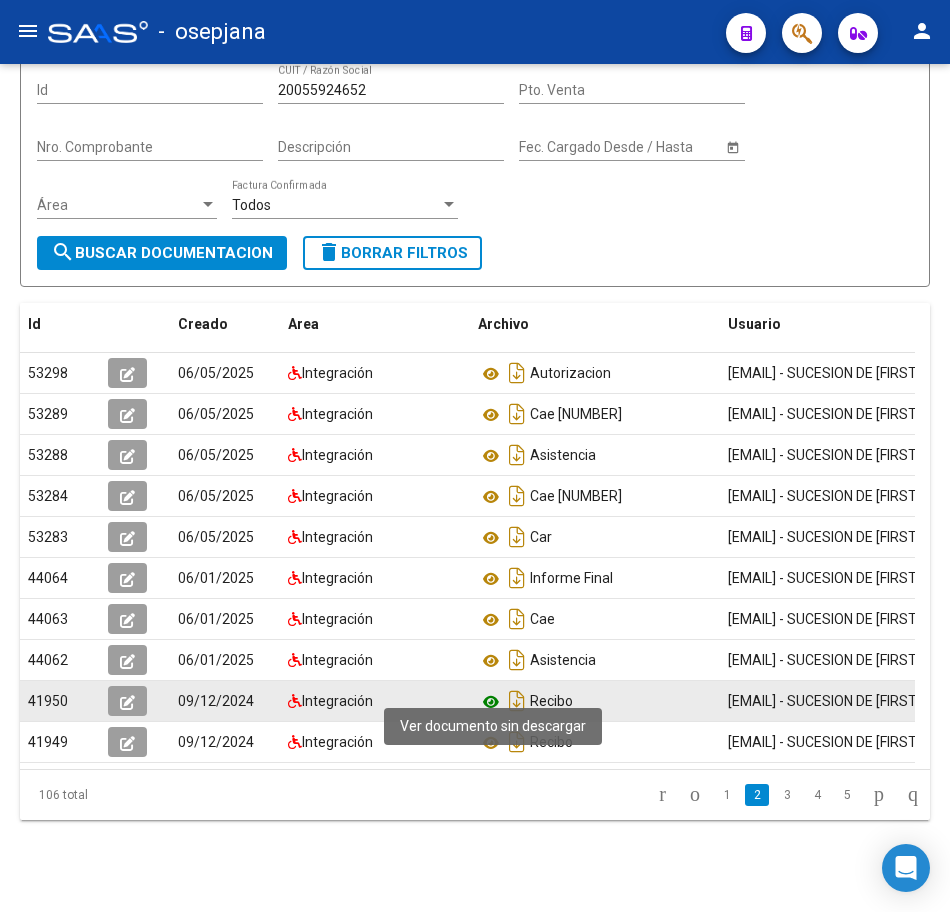 click 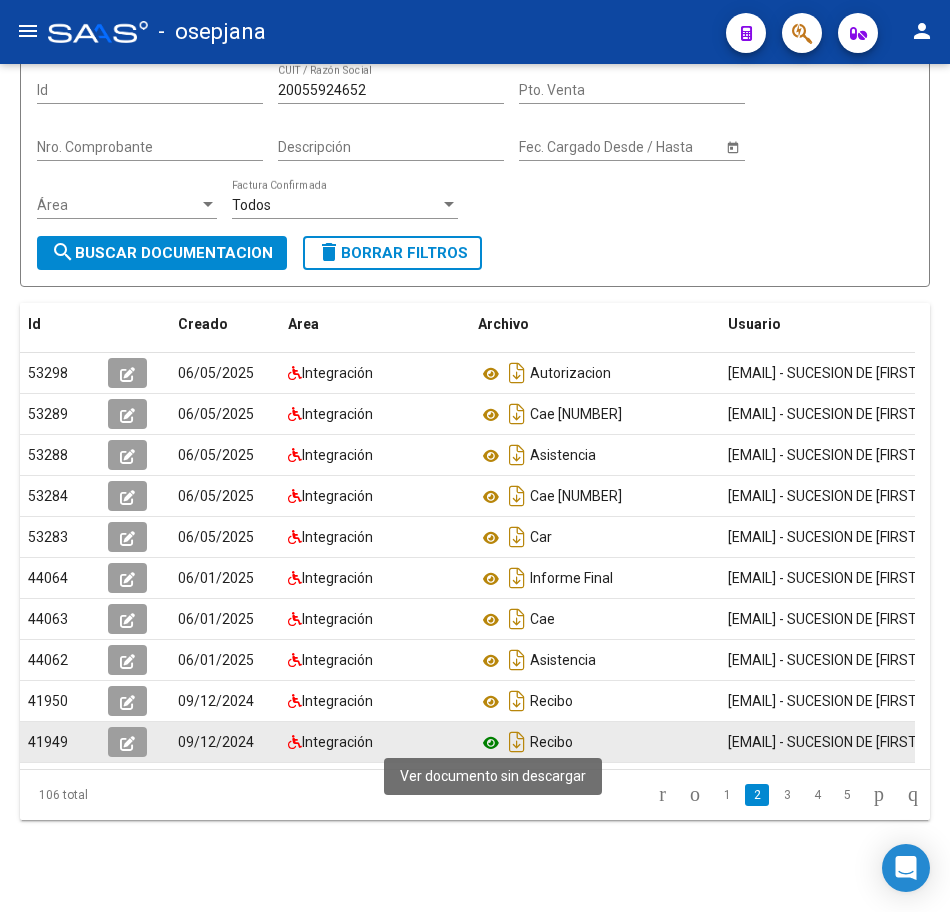 click 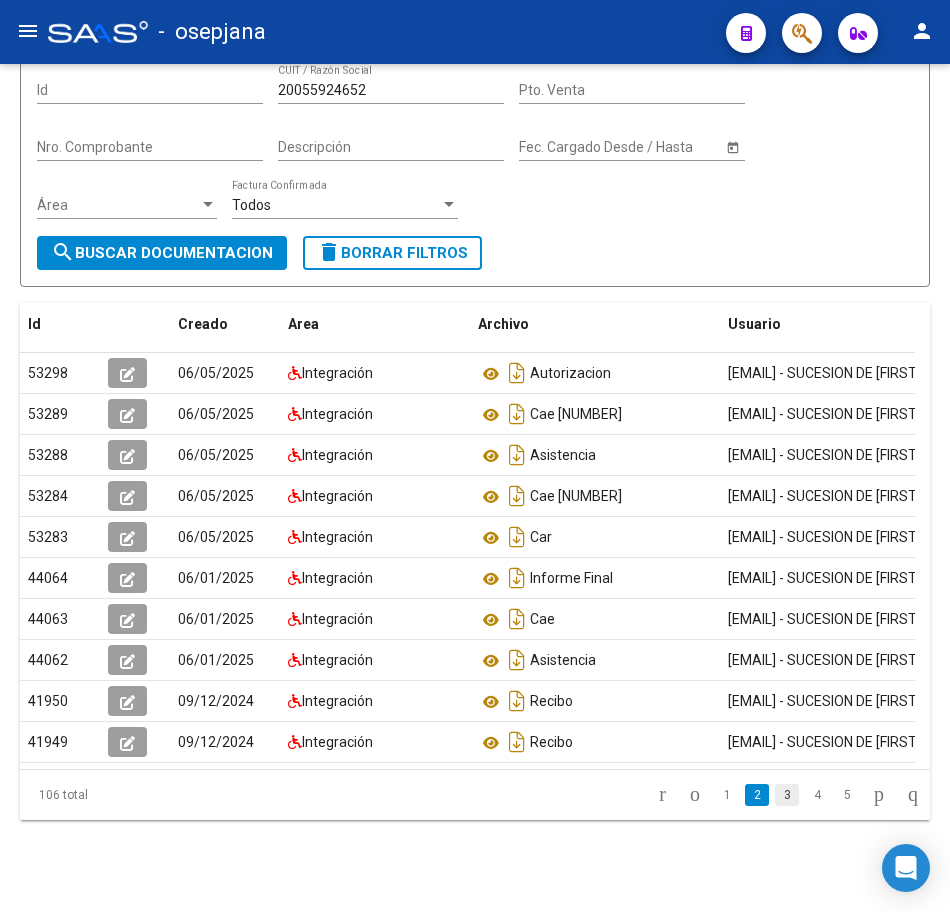 click on "3" 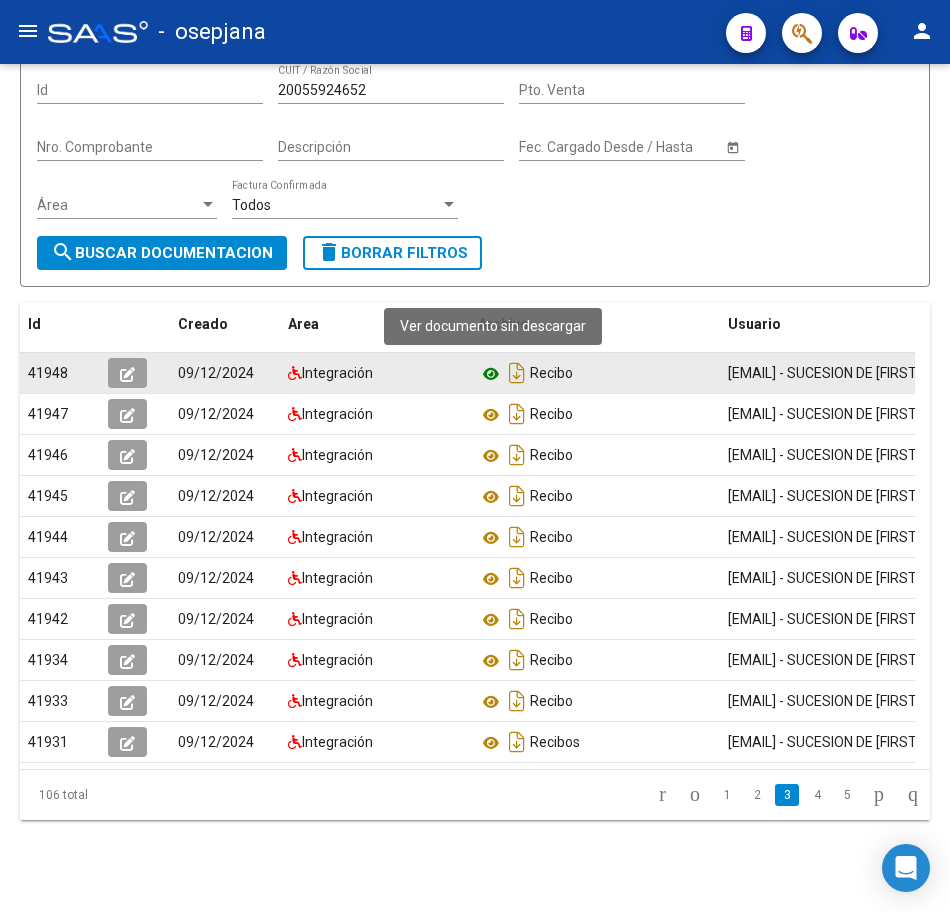 click 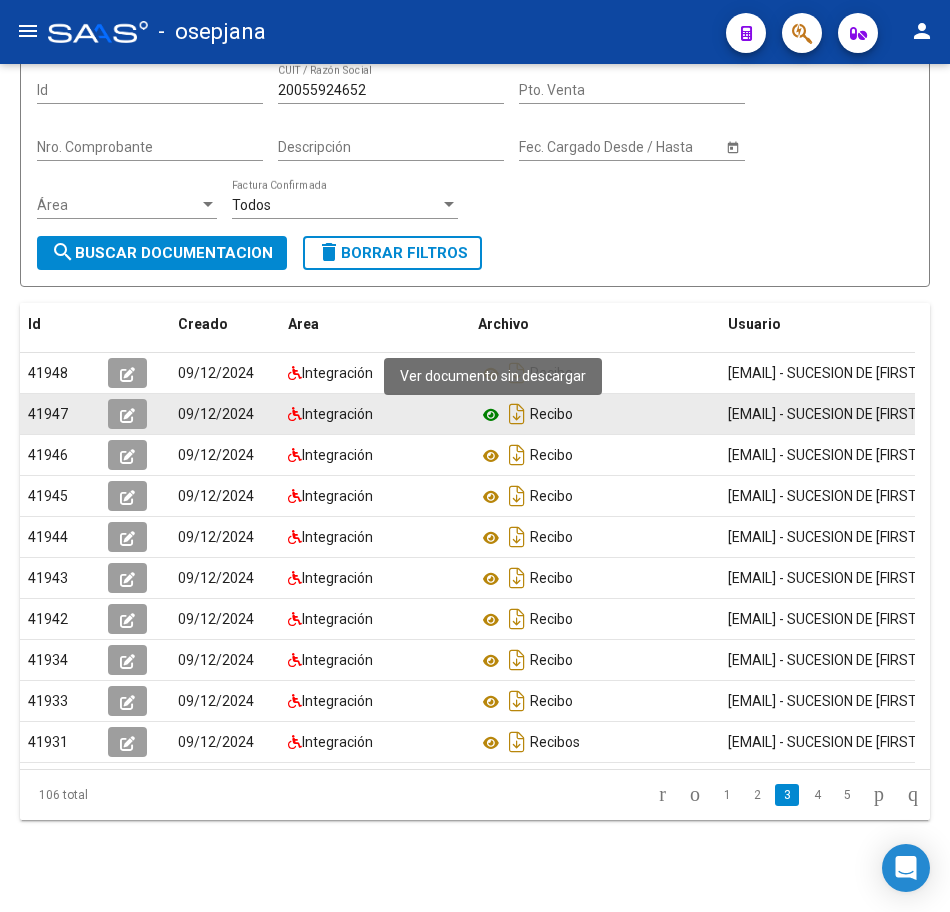 click 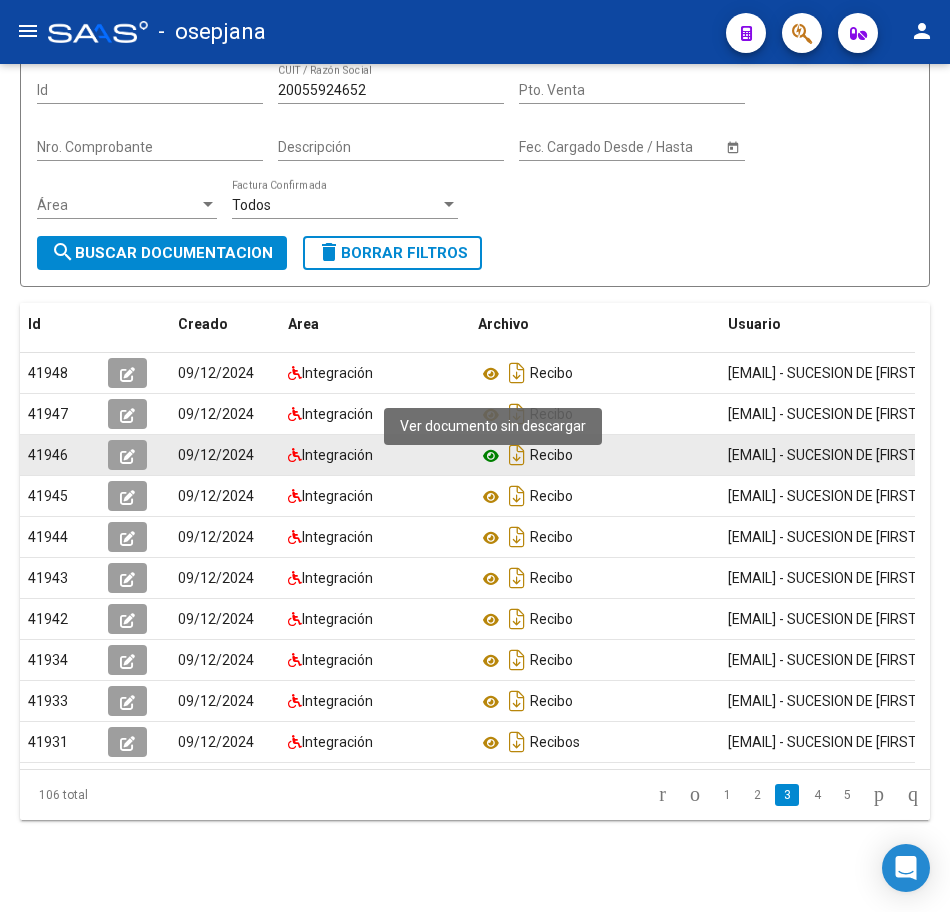 click 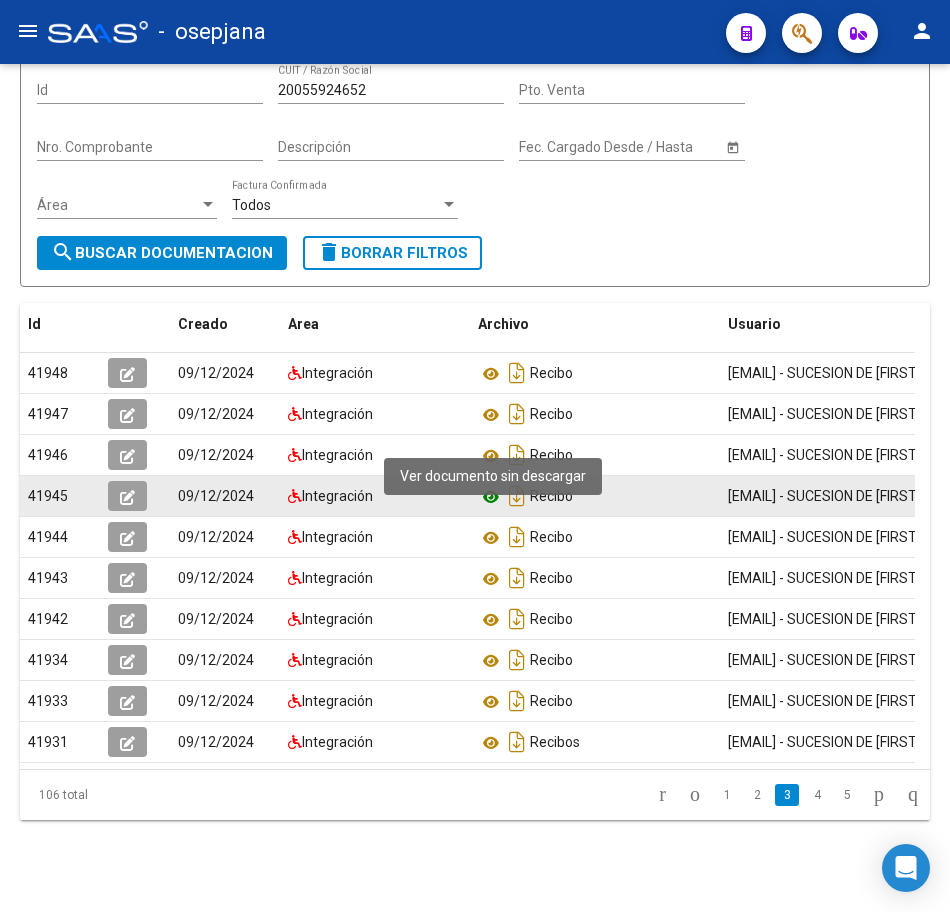 click 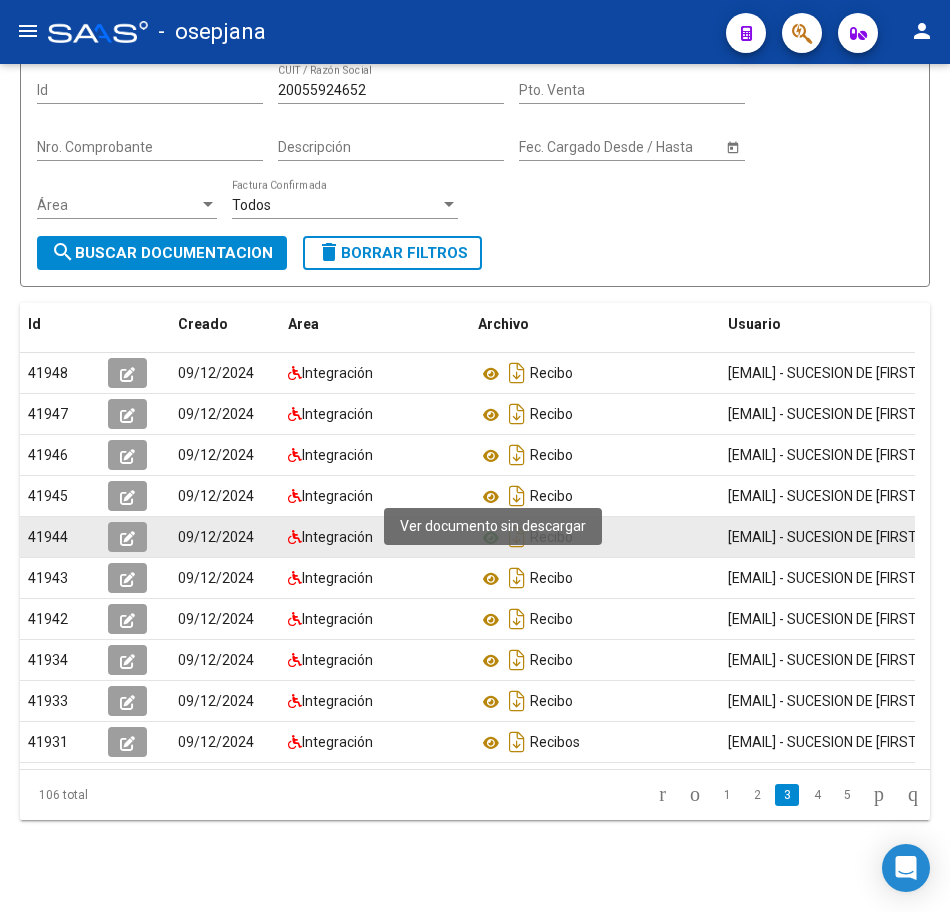 click 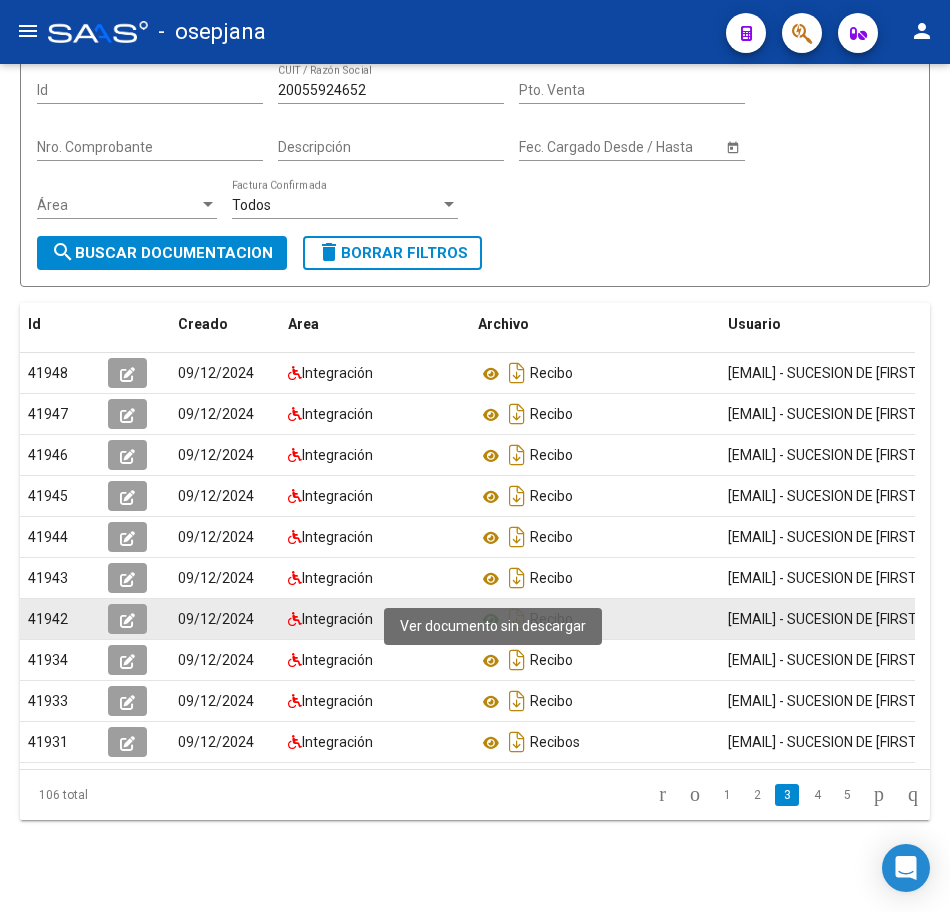 click 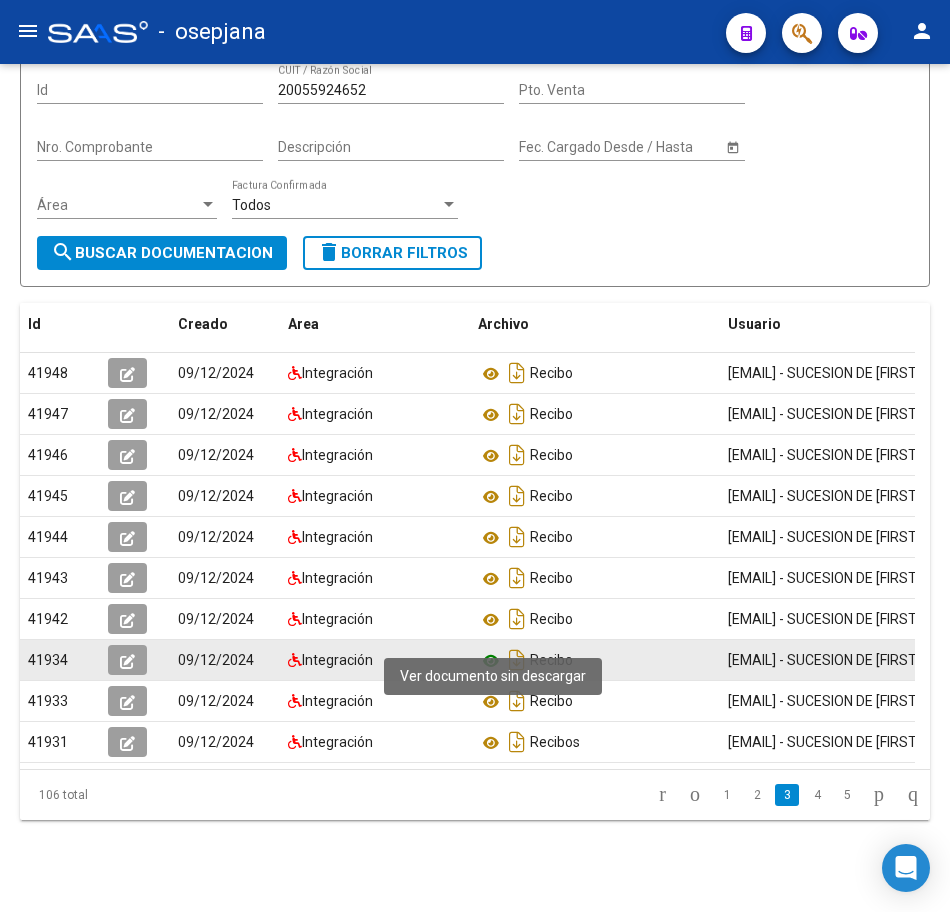 click 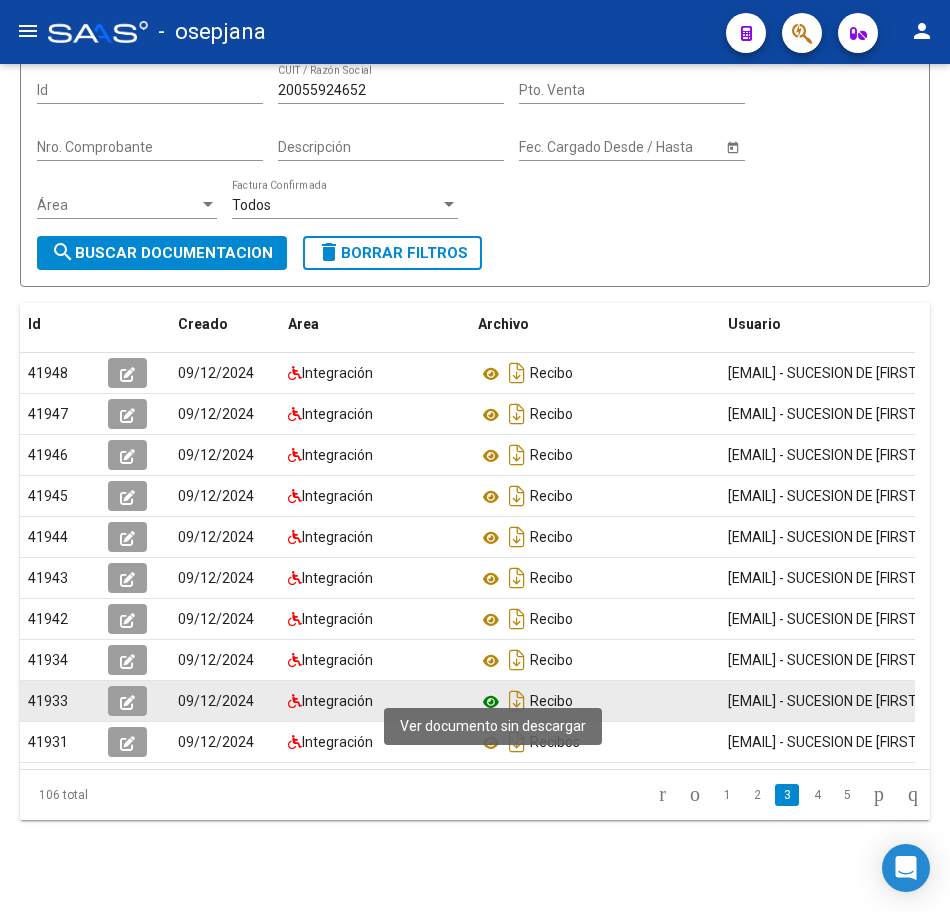 click 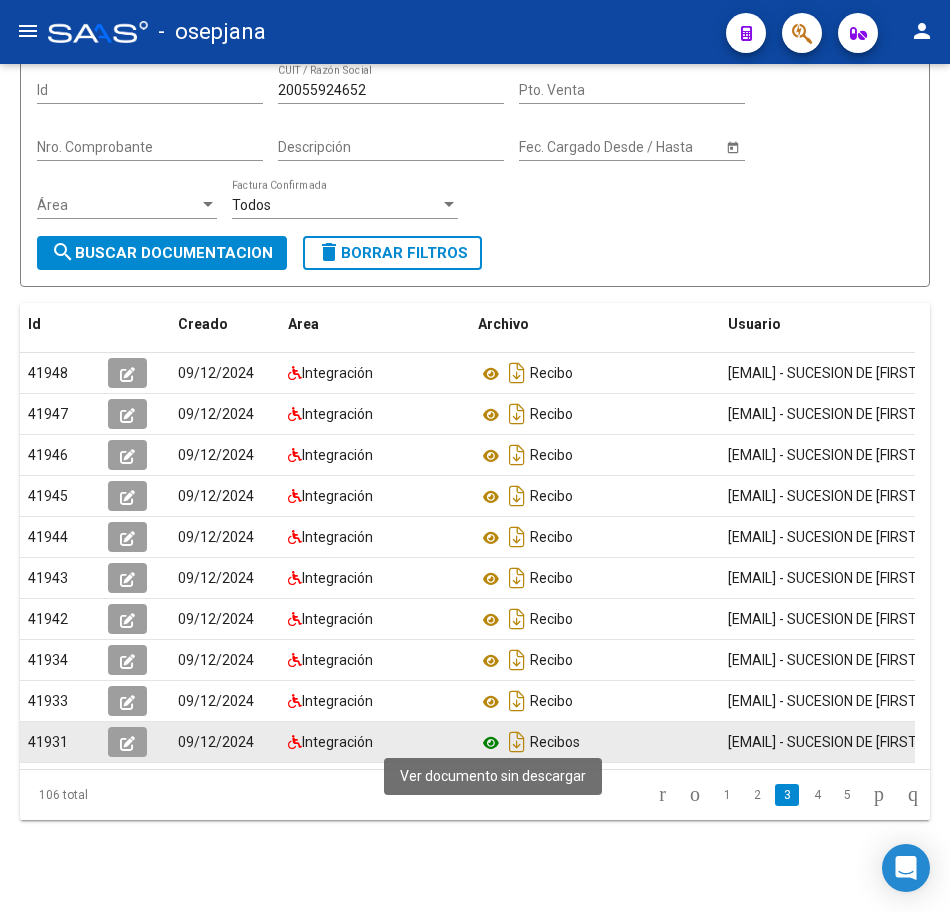 click 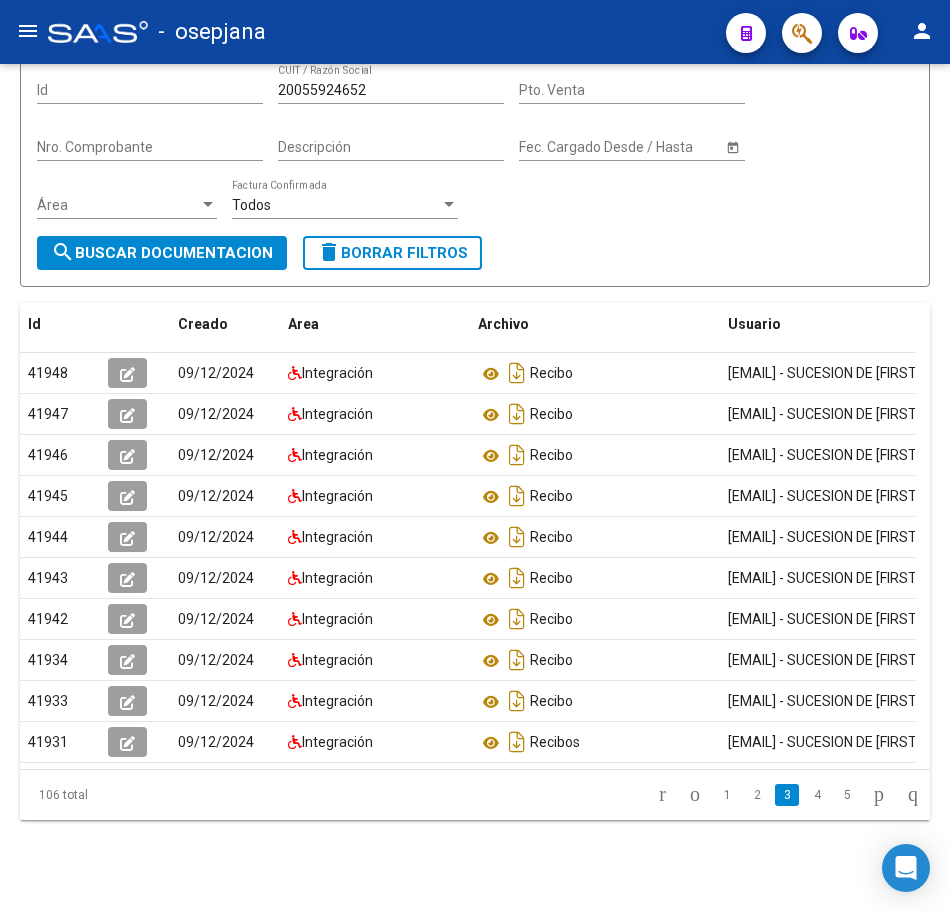 click on "4" 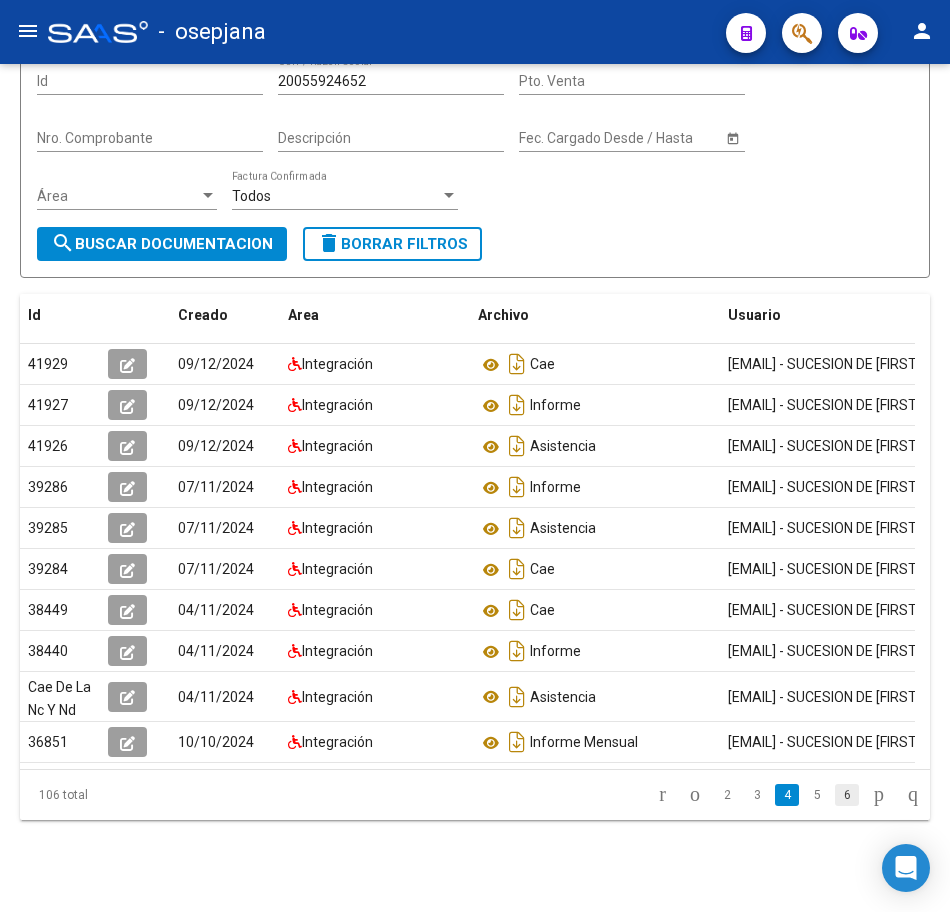 click on "6" 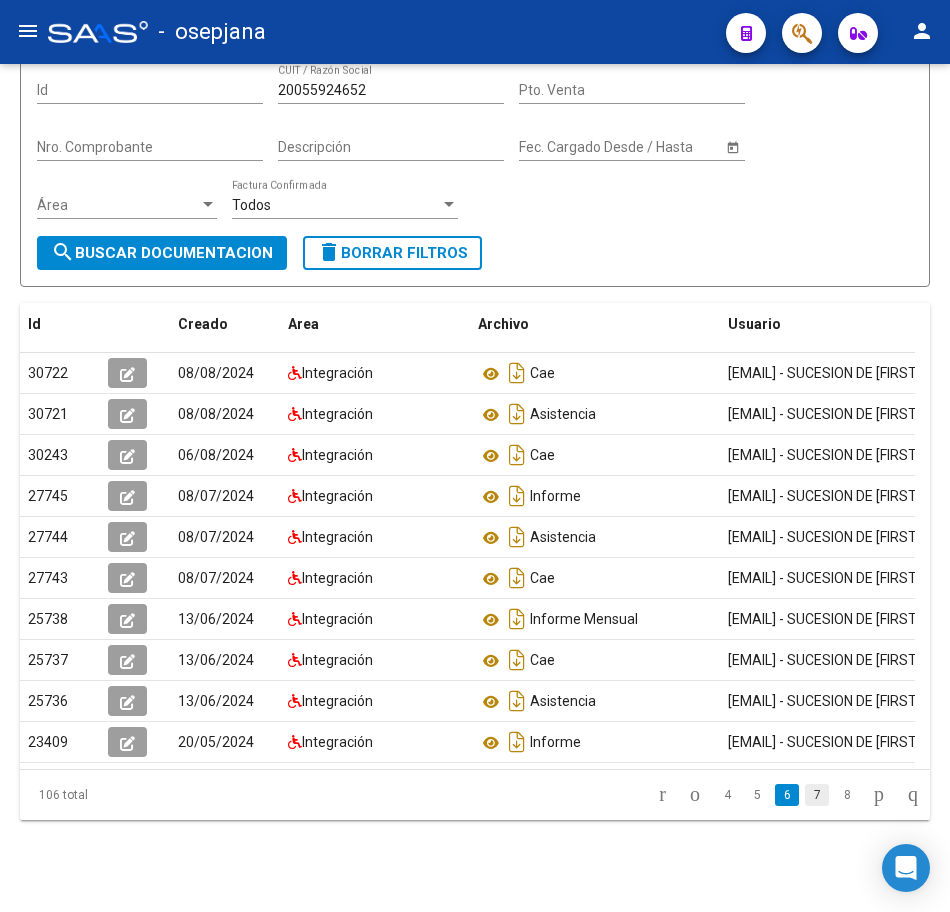 click on "7" 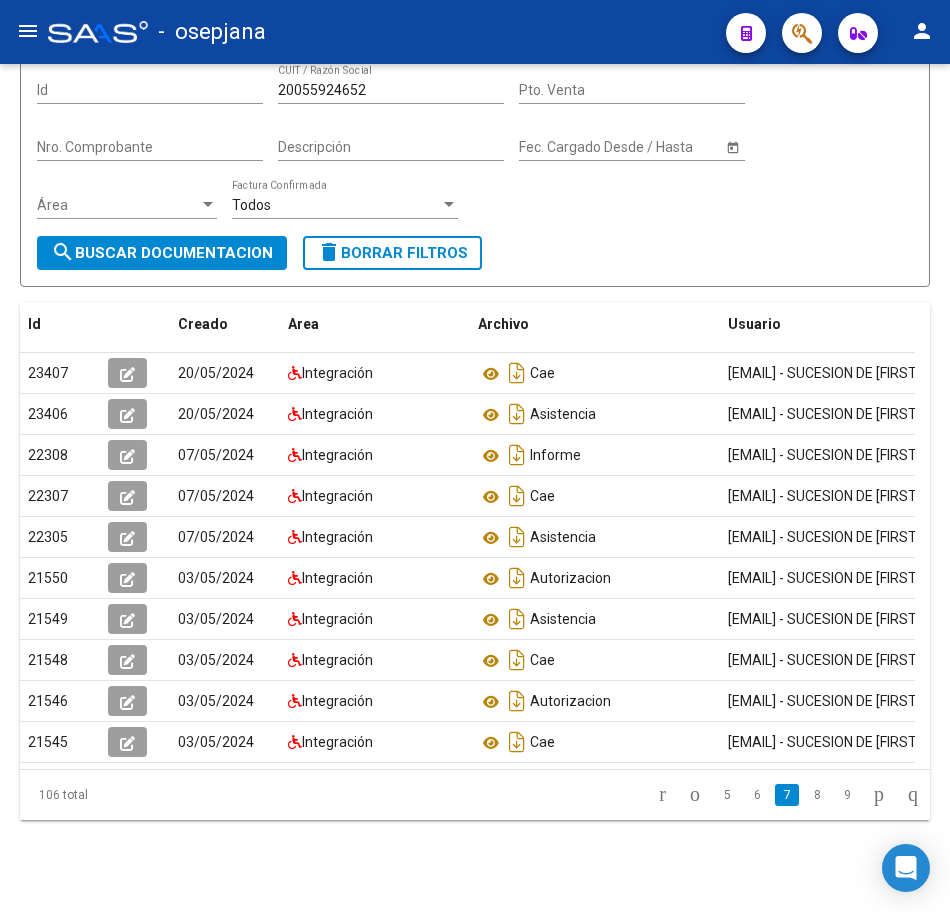 click on "8" 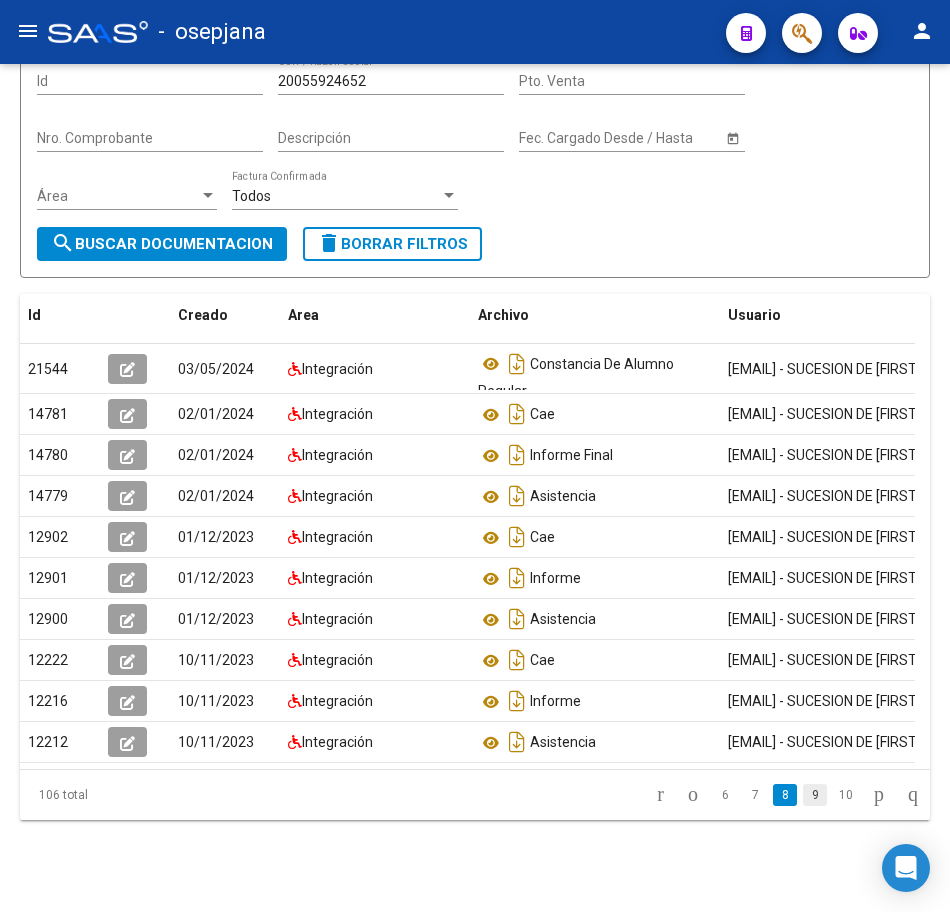 click on "9" 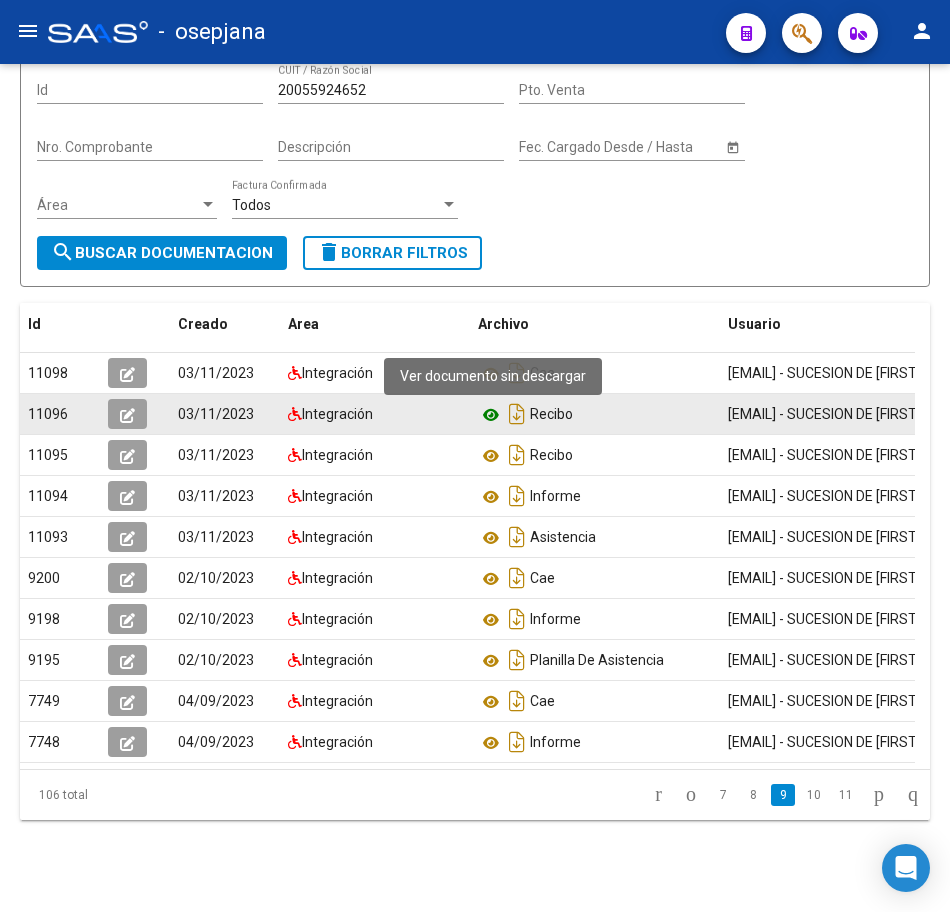 click 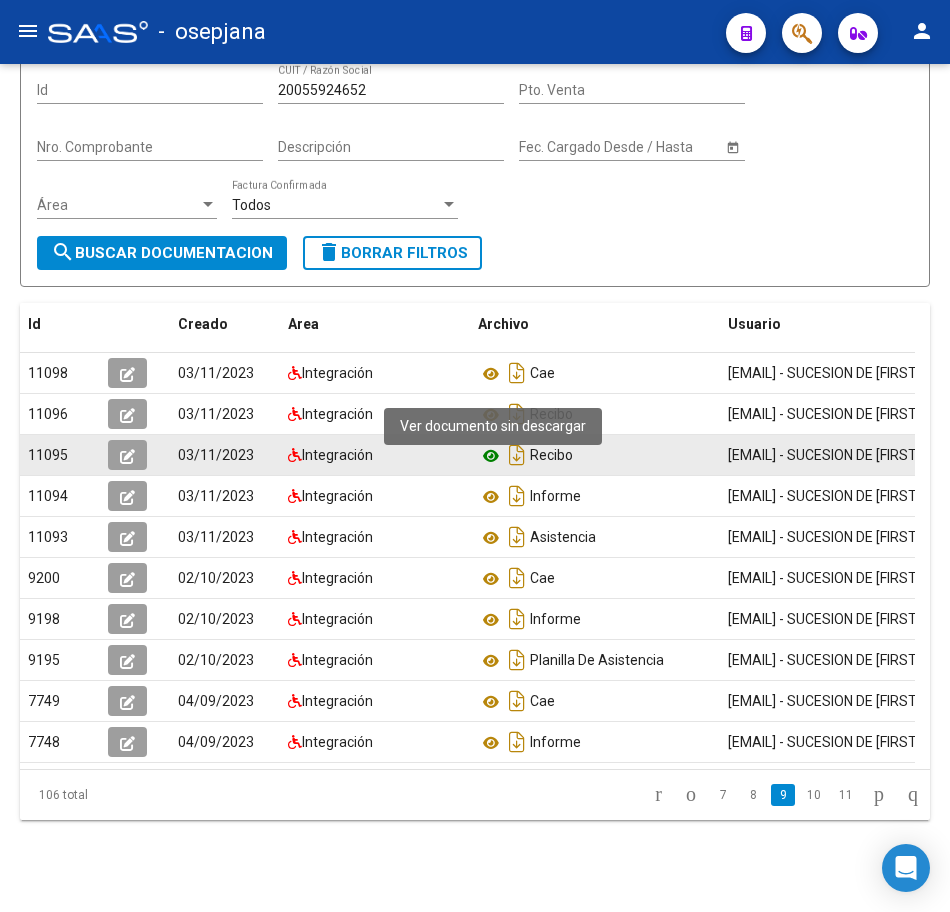 click 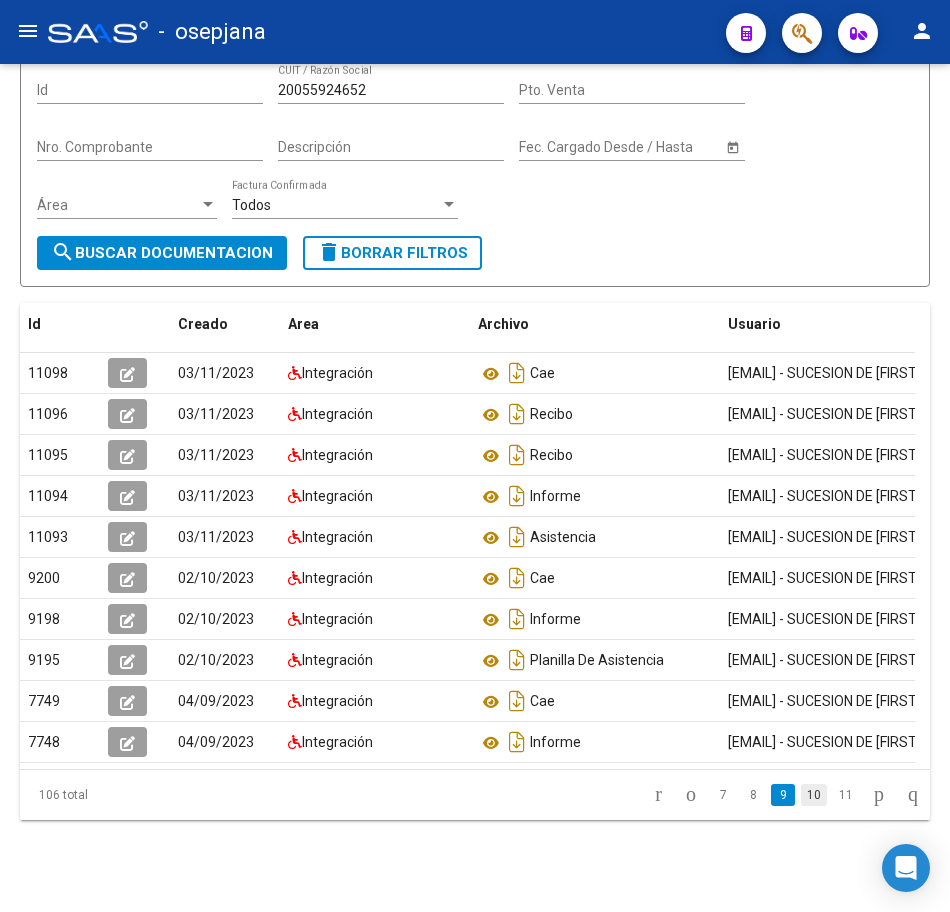 click on "10" 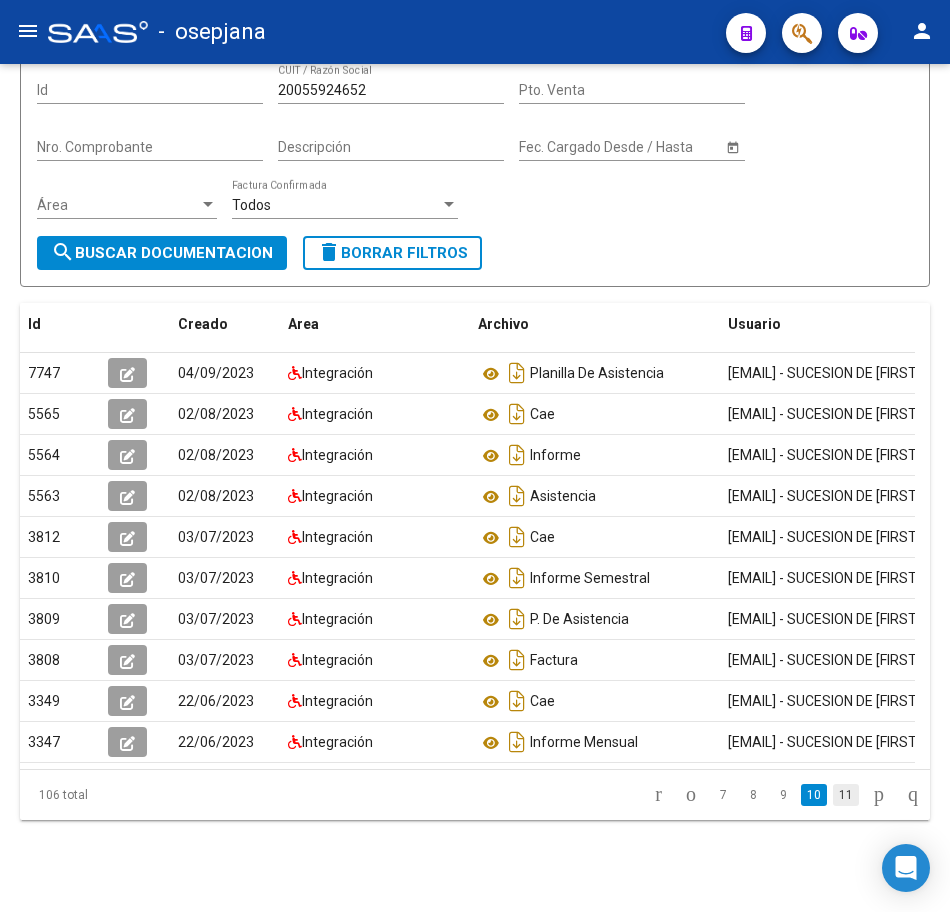 click on "11" 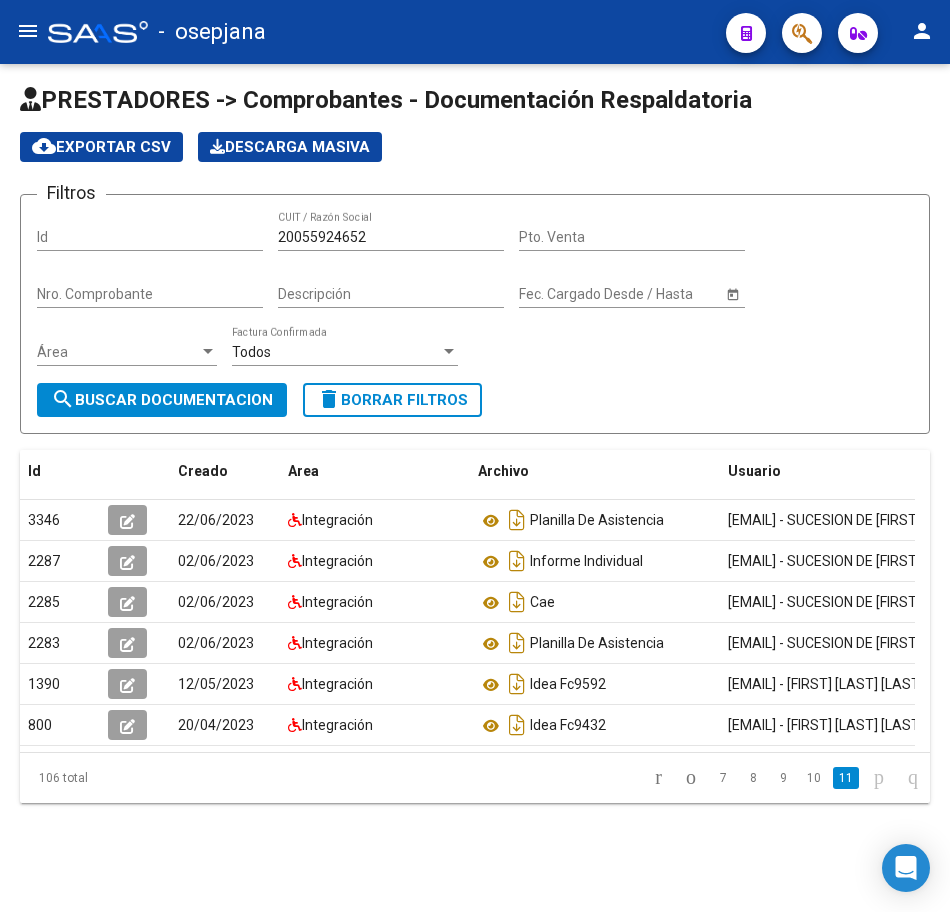 scroll, scrollTop: 53, scrollLeft: 0, axis: vertical 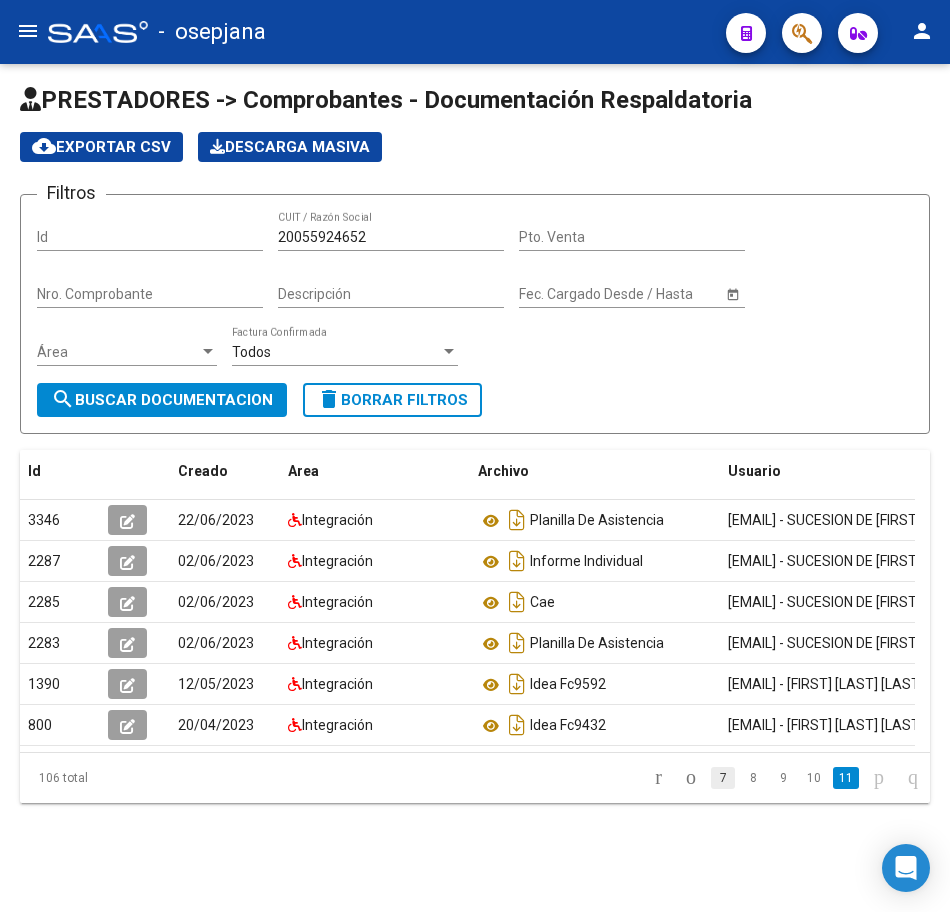 click on "7" 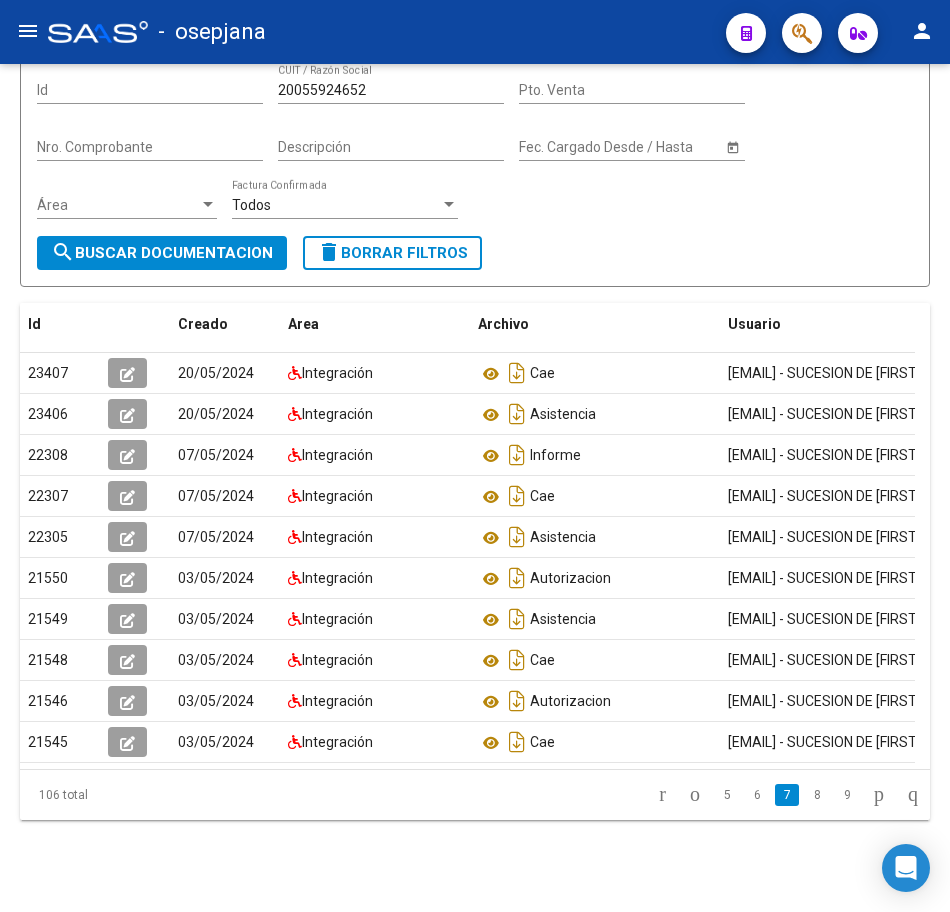 scroll, scrollTop: 253, scrollLeft: 0, axis: vertical 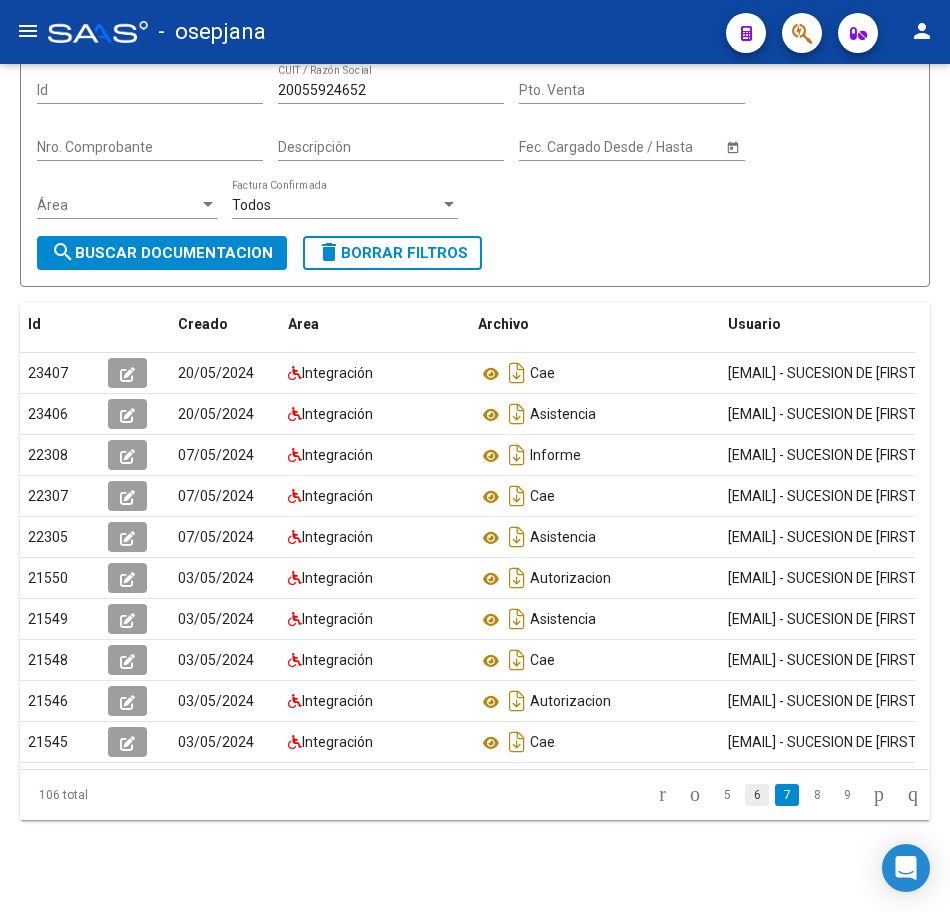 click on "6" 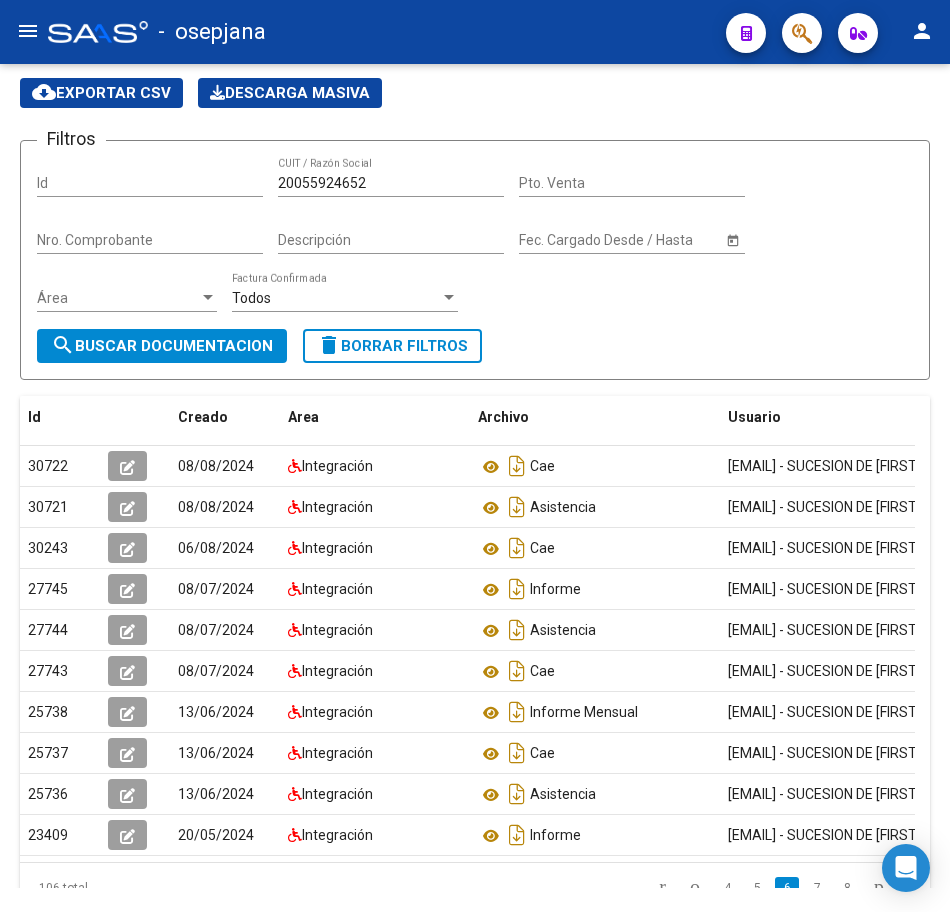 scroll, scrollTop: 0, scrollLeft: 0, axis: both 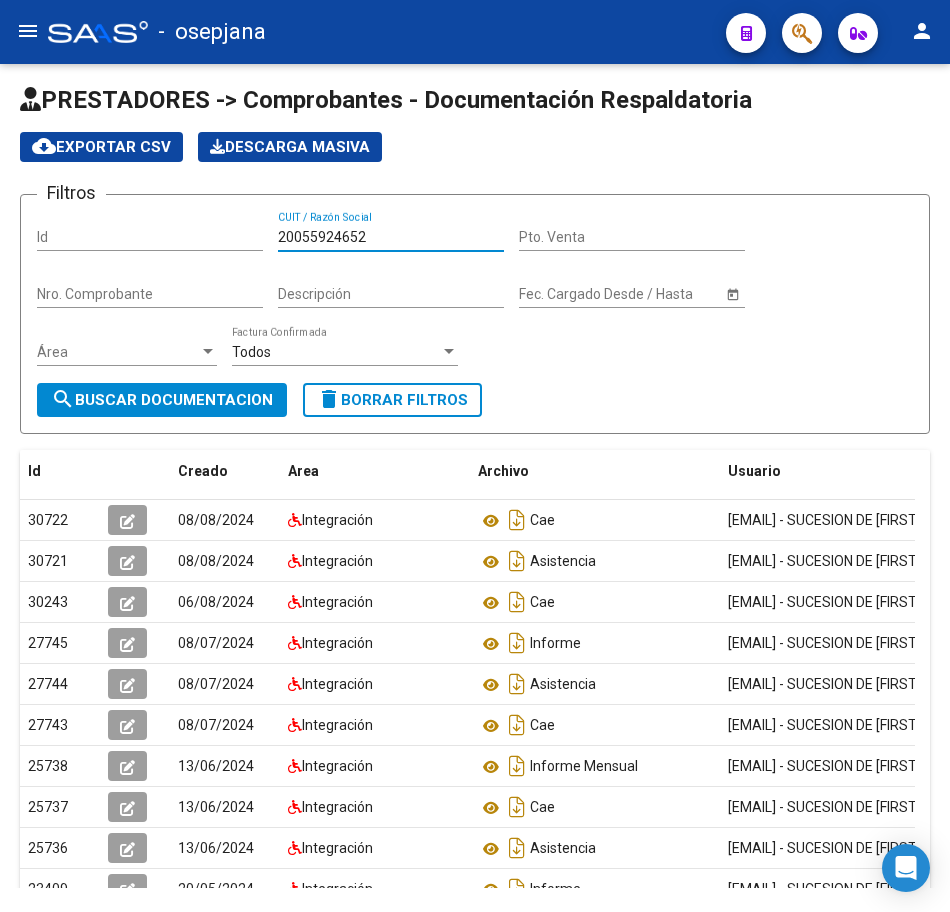 drag, startPoint x: 376, startPoint y: 232, endPoint x: 38, endPoint y: 204, distance: 339.15778 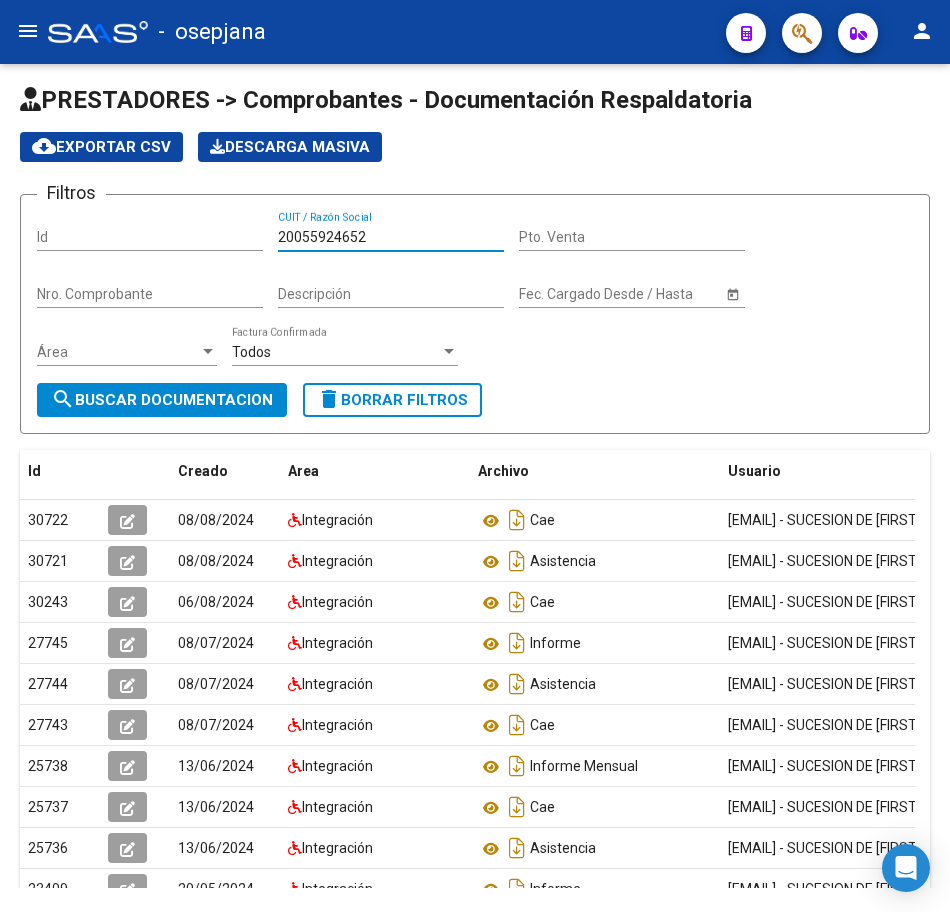 type 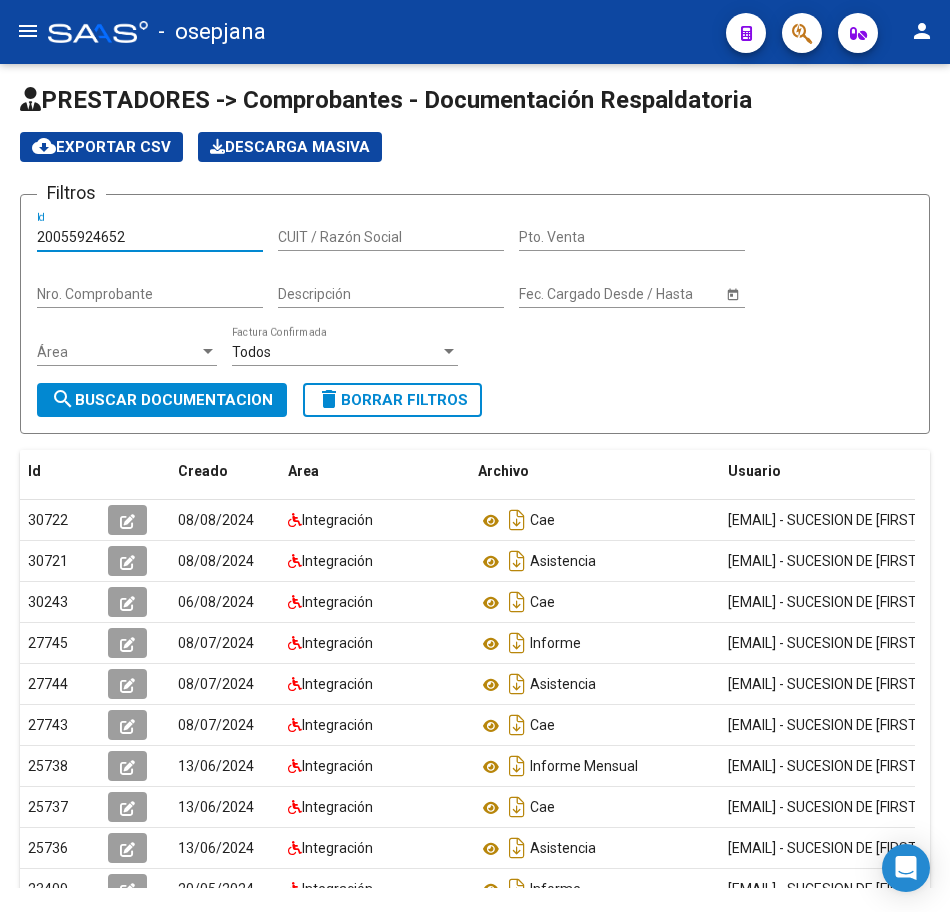type on "20055924652" 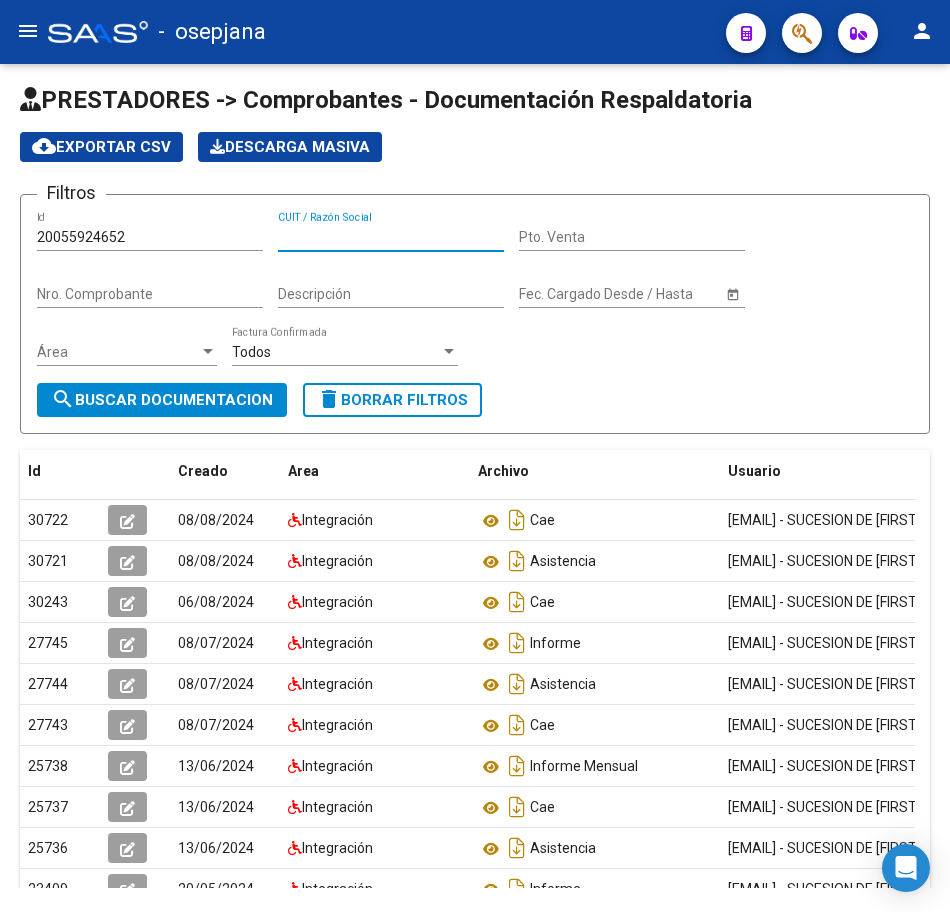 paste on "[NUMBER]" 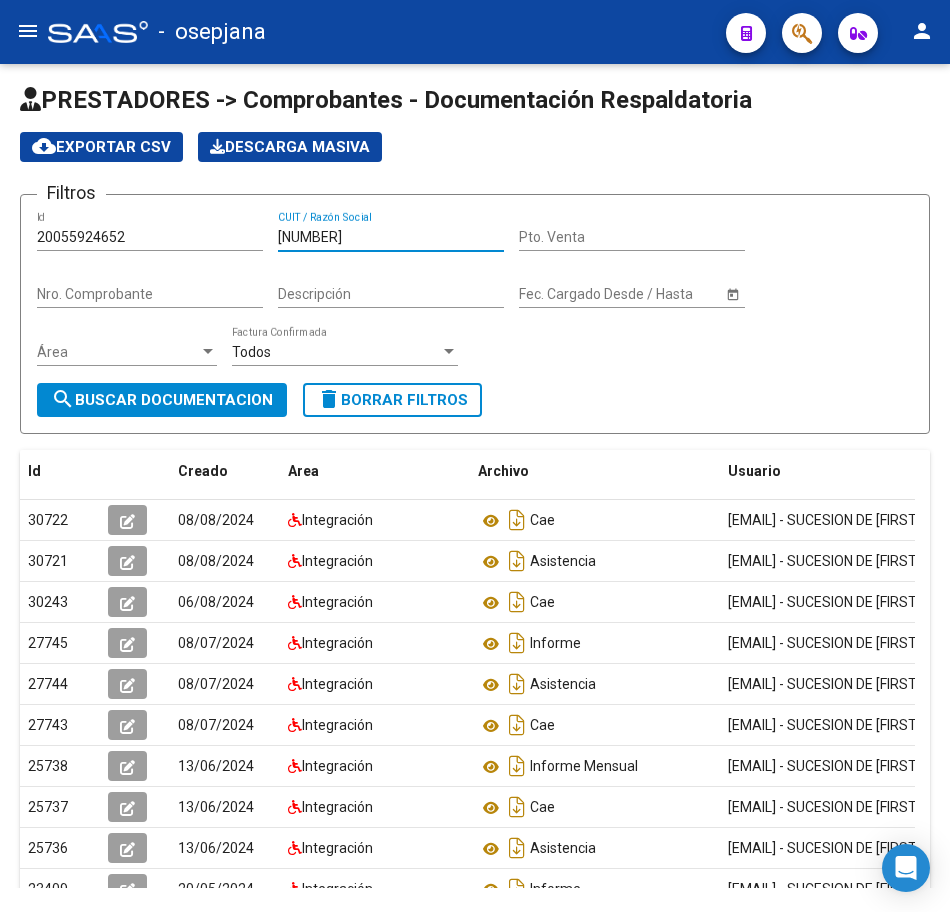 type on "[NUMBER]" 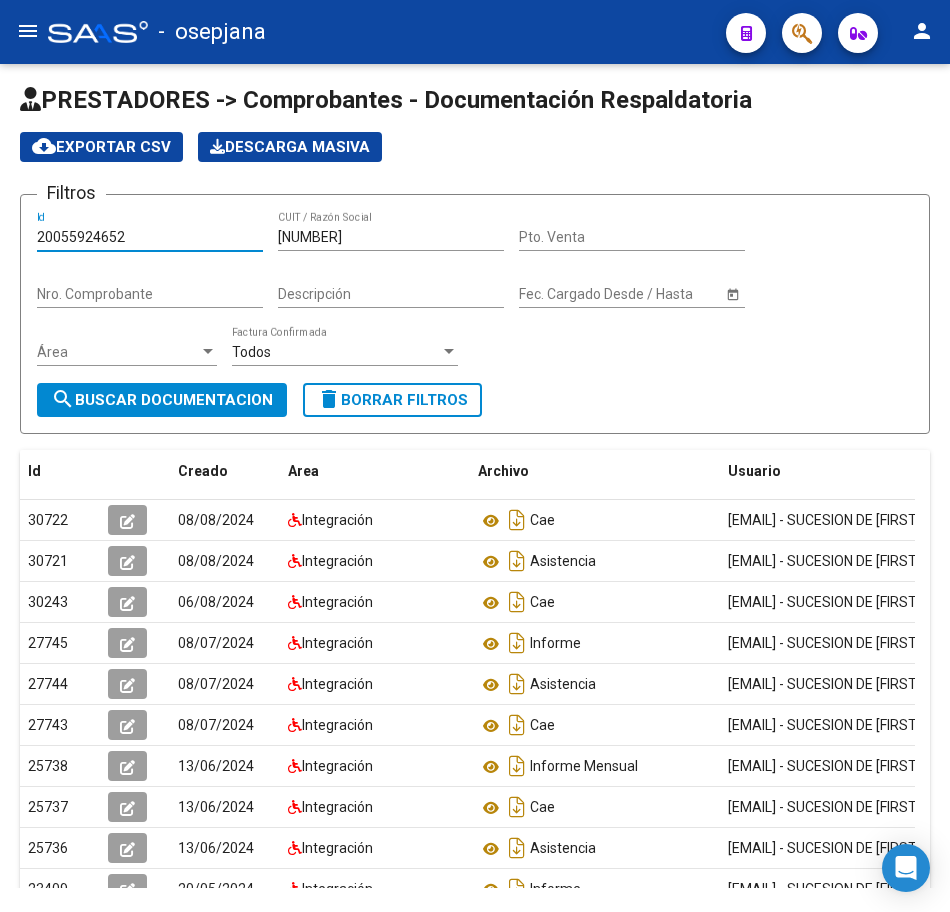 drag, startPoint x: 159, startPoint y: 239, endPoint x: -5, endPoint y: 227, distance: 164.43843 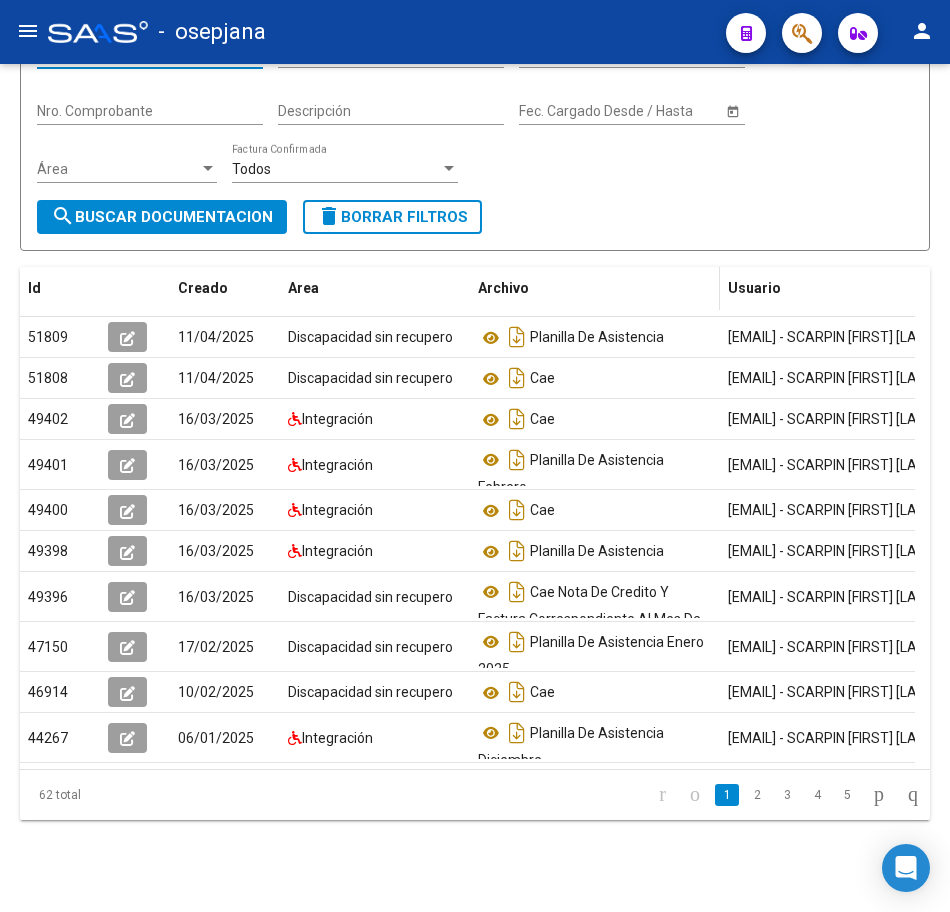 scroll, scrollTop: 253, scrollLeft: 0, axis: vertical 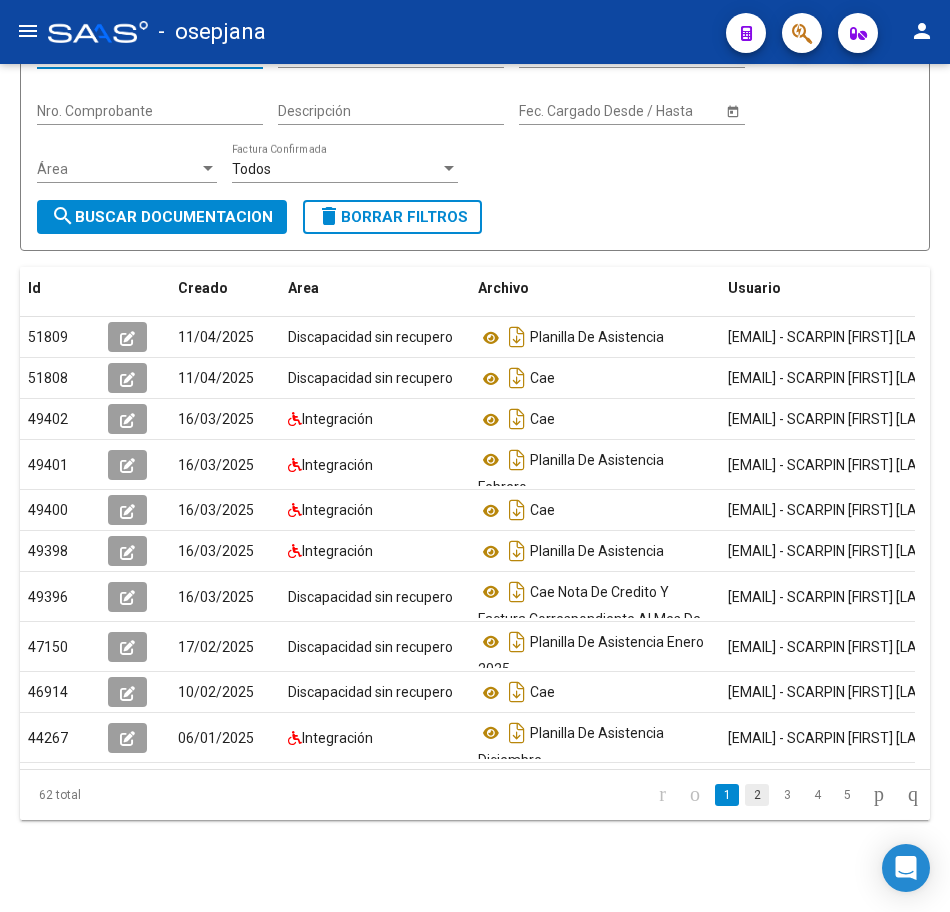 type 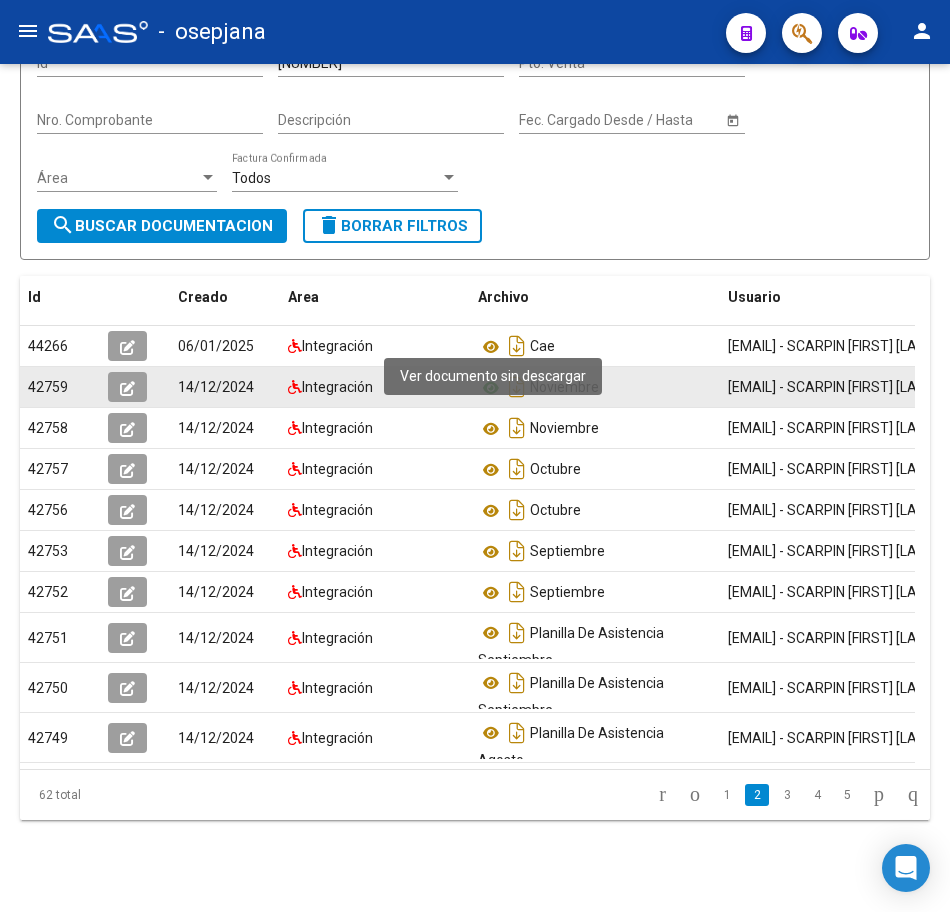 click 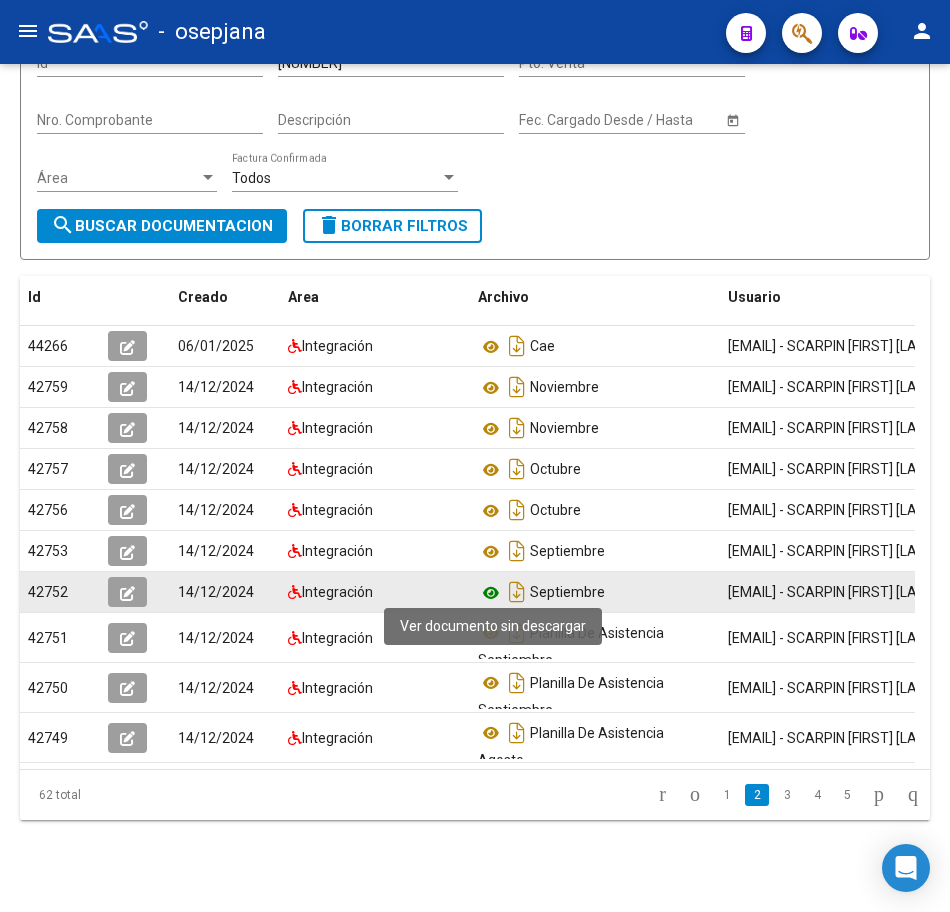 click 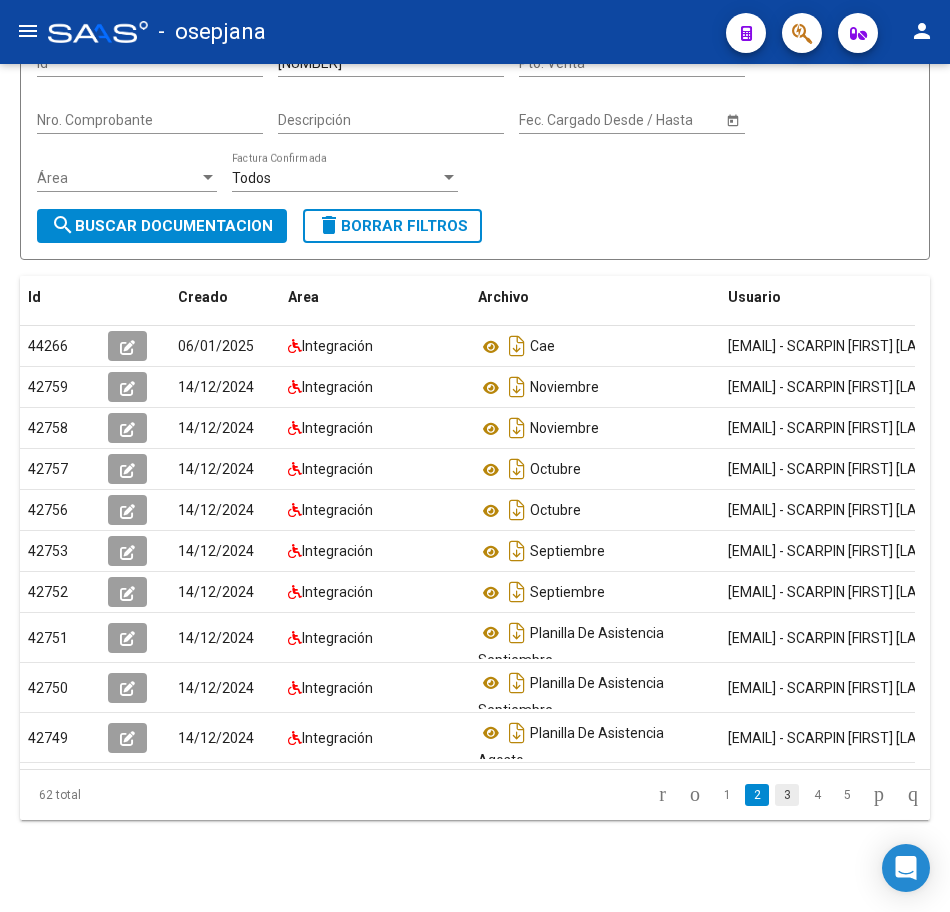 click on "3" 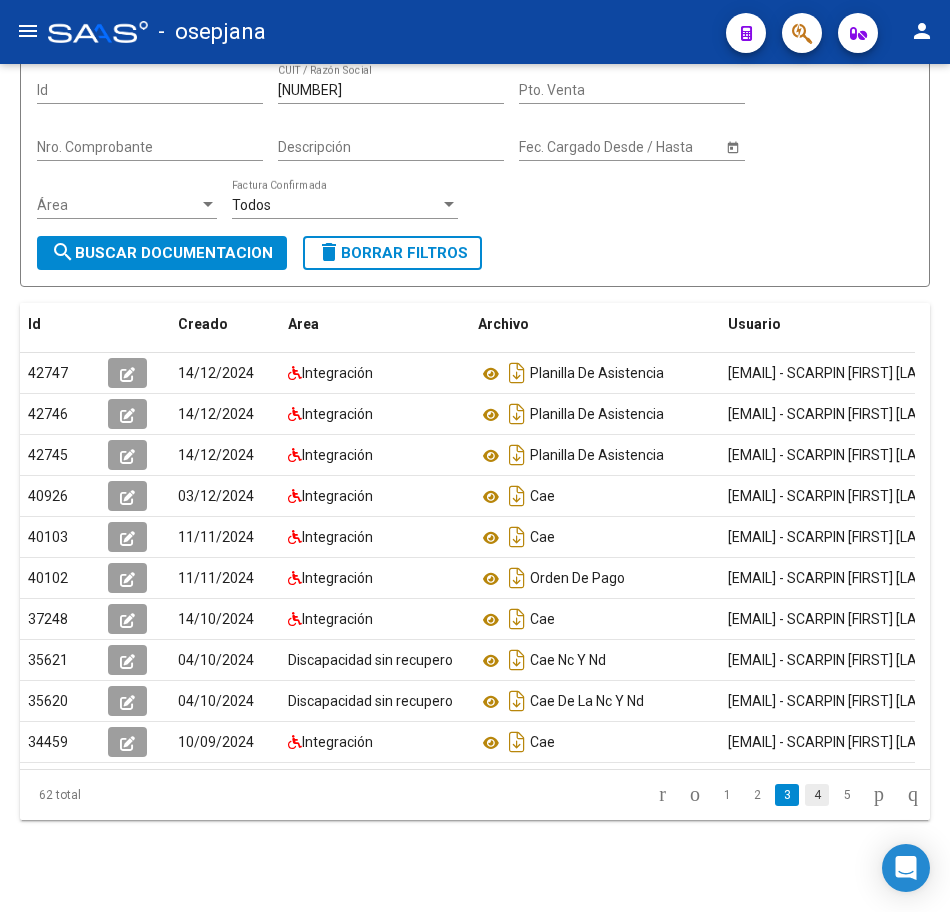 click on "4" 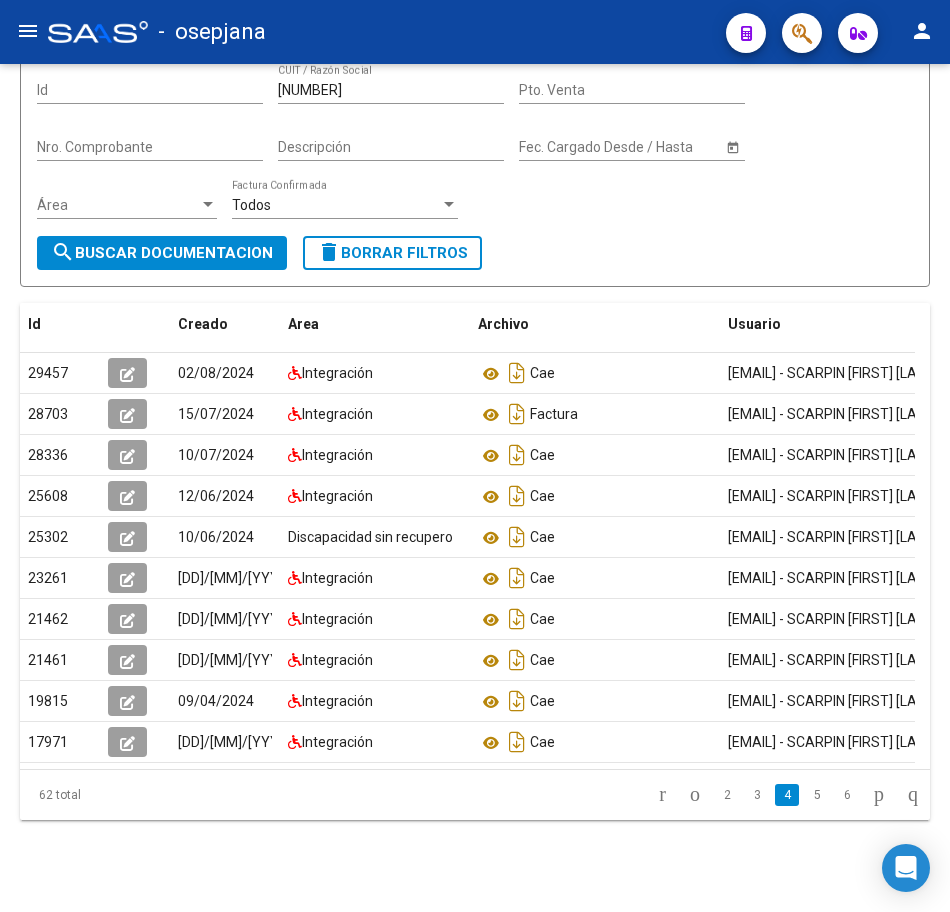click on "5" 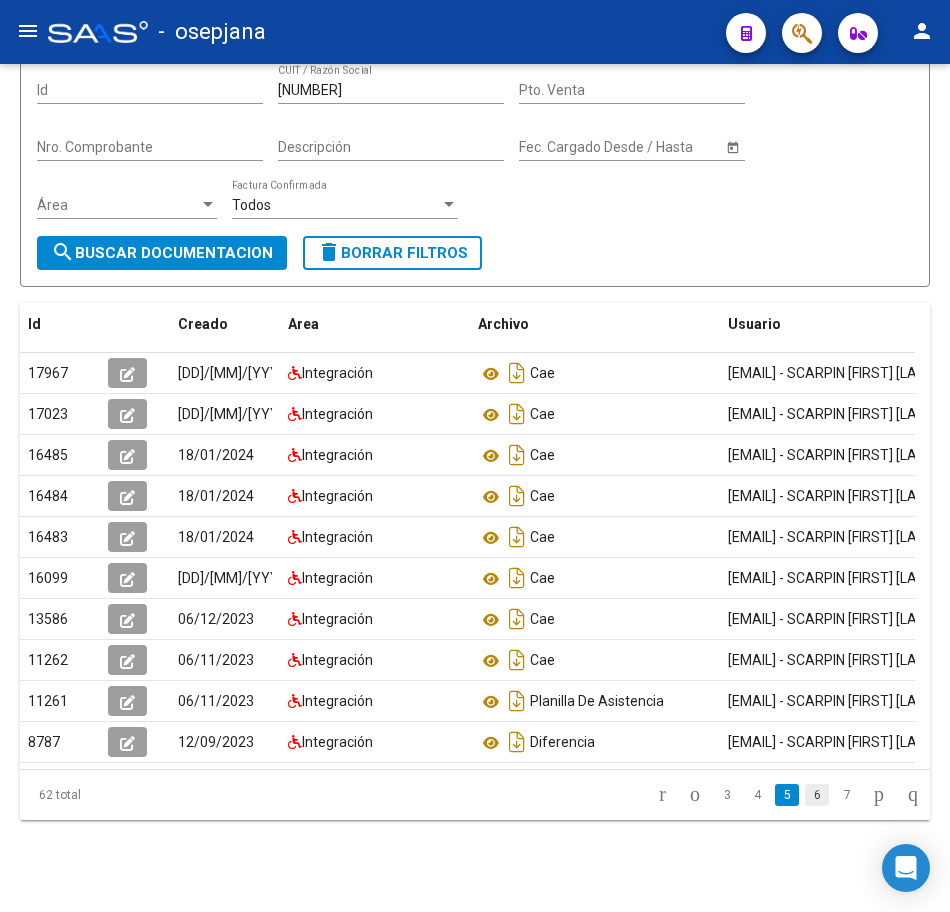 click on "6" 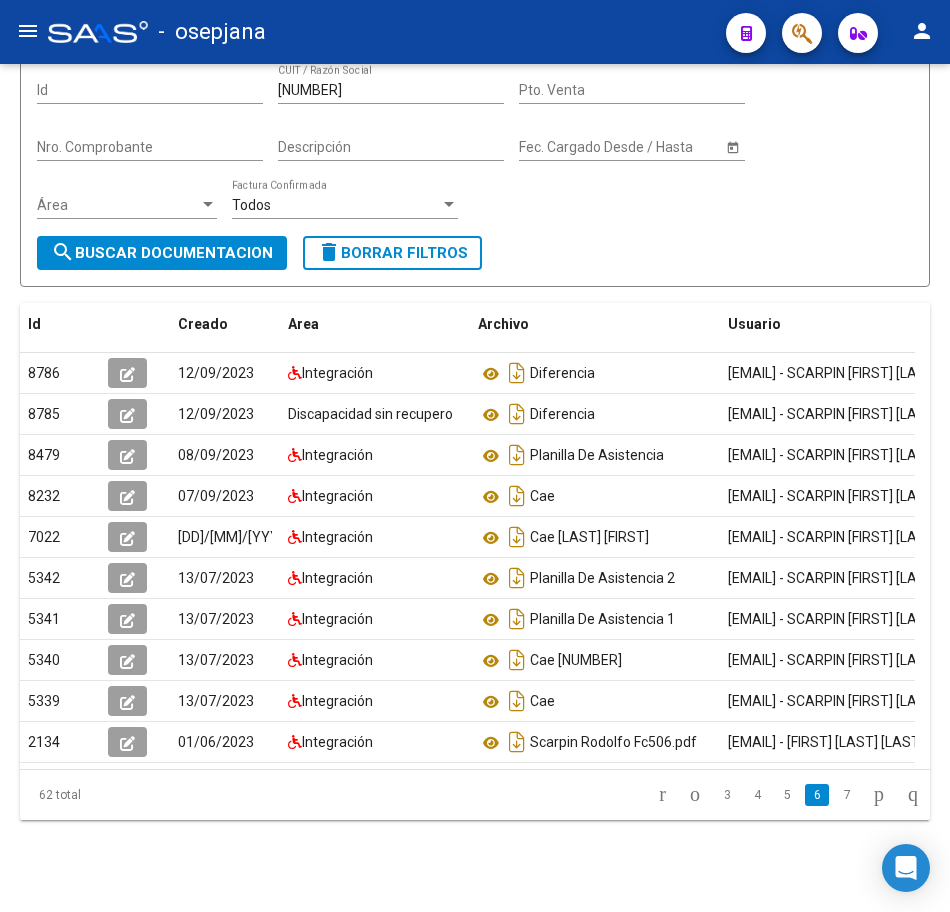 click on "7" 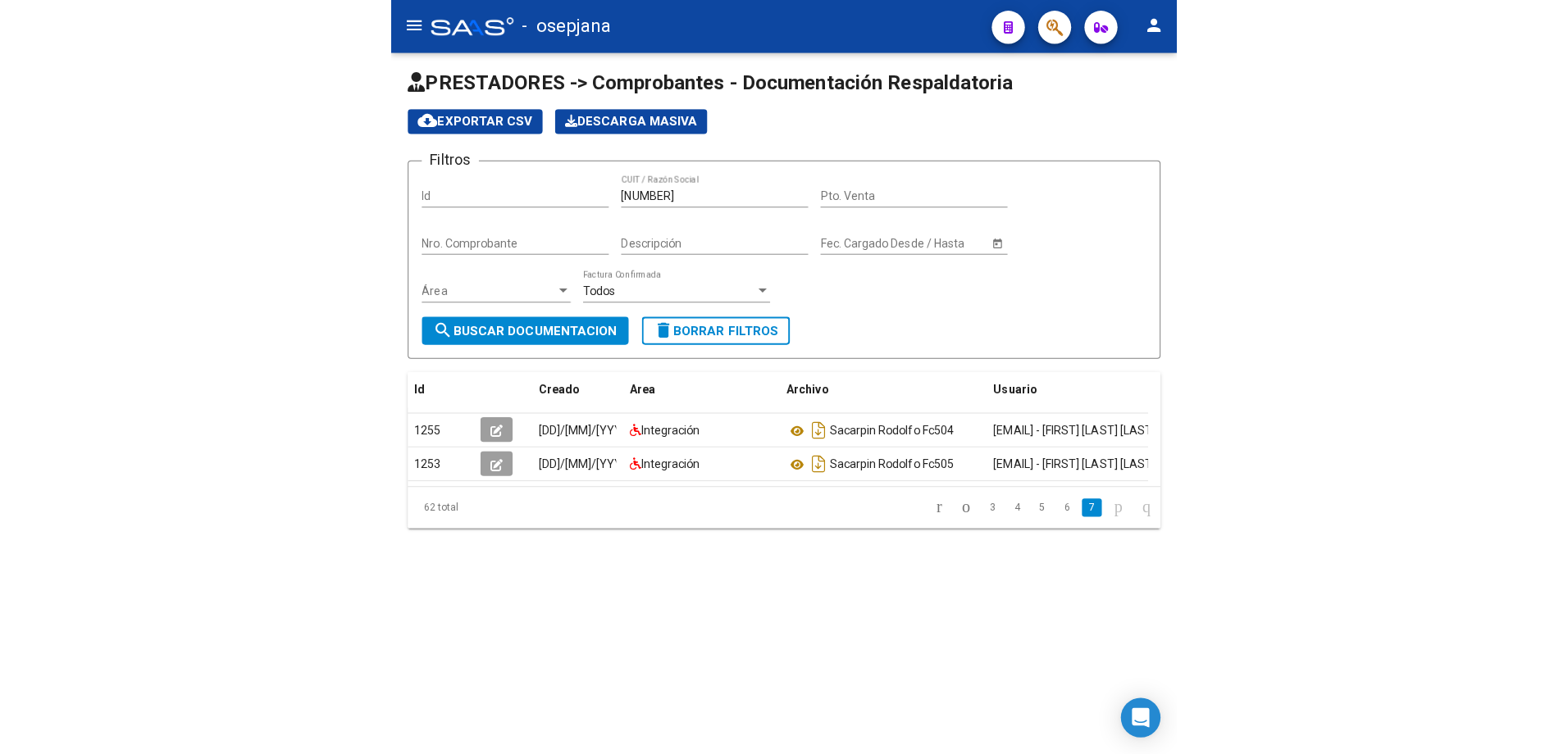 scroll, scrollTop: 0, scrollLeft: 0, axis: both 